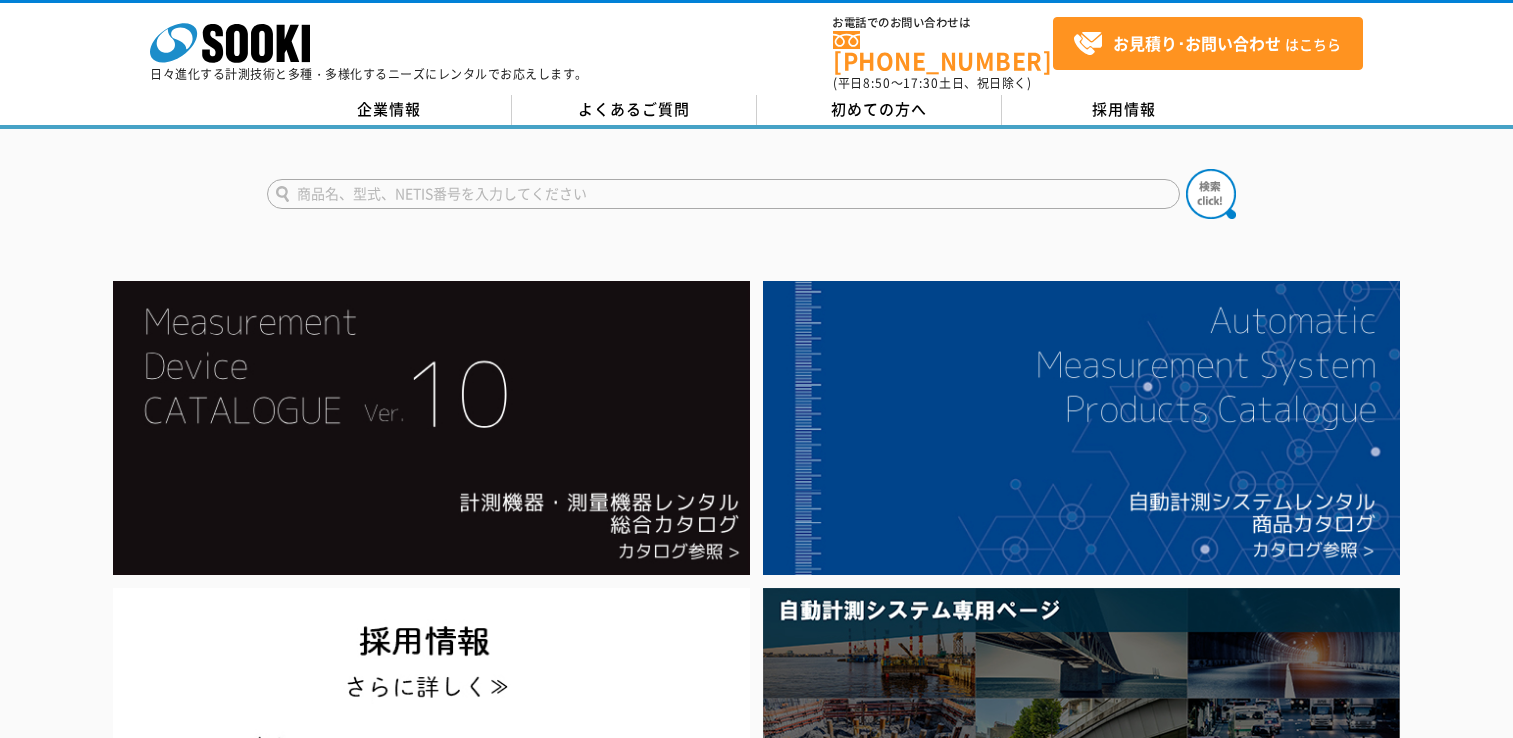 scroll, scrollTop: 0, scrollLeft: 0, axis: both 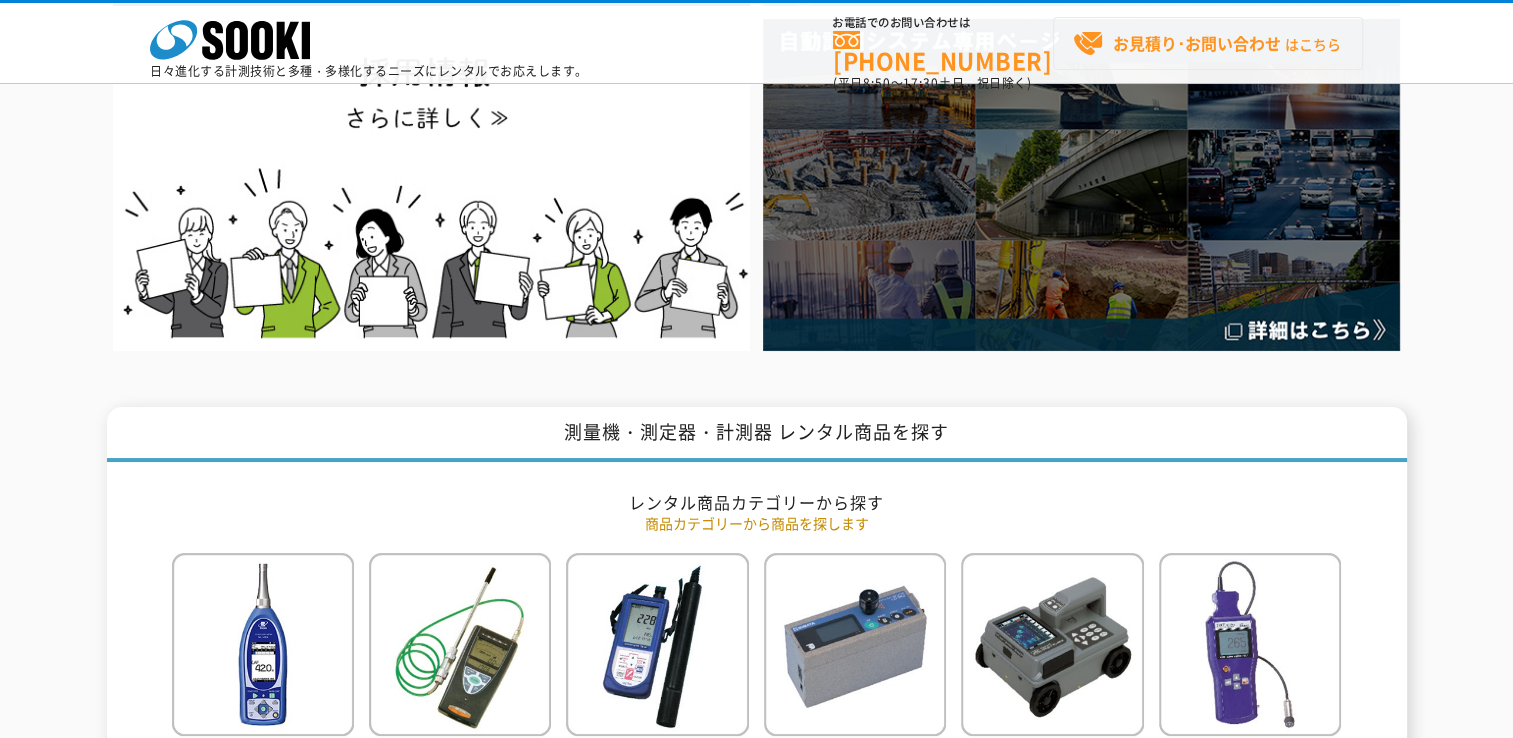 click on "お見積り･お問い合わせ" at bounding box center [1197, 43] 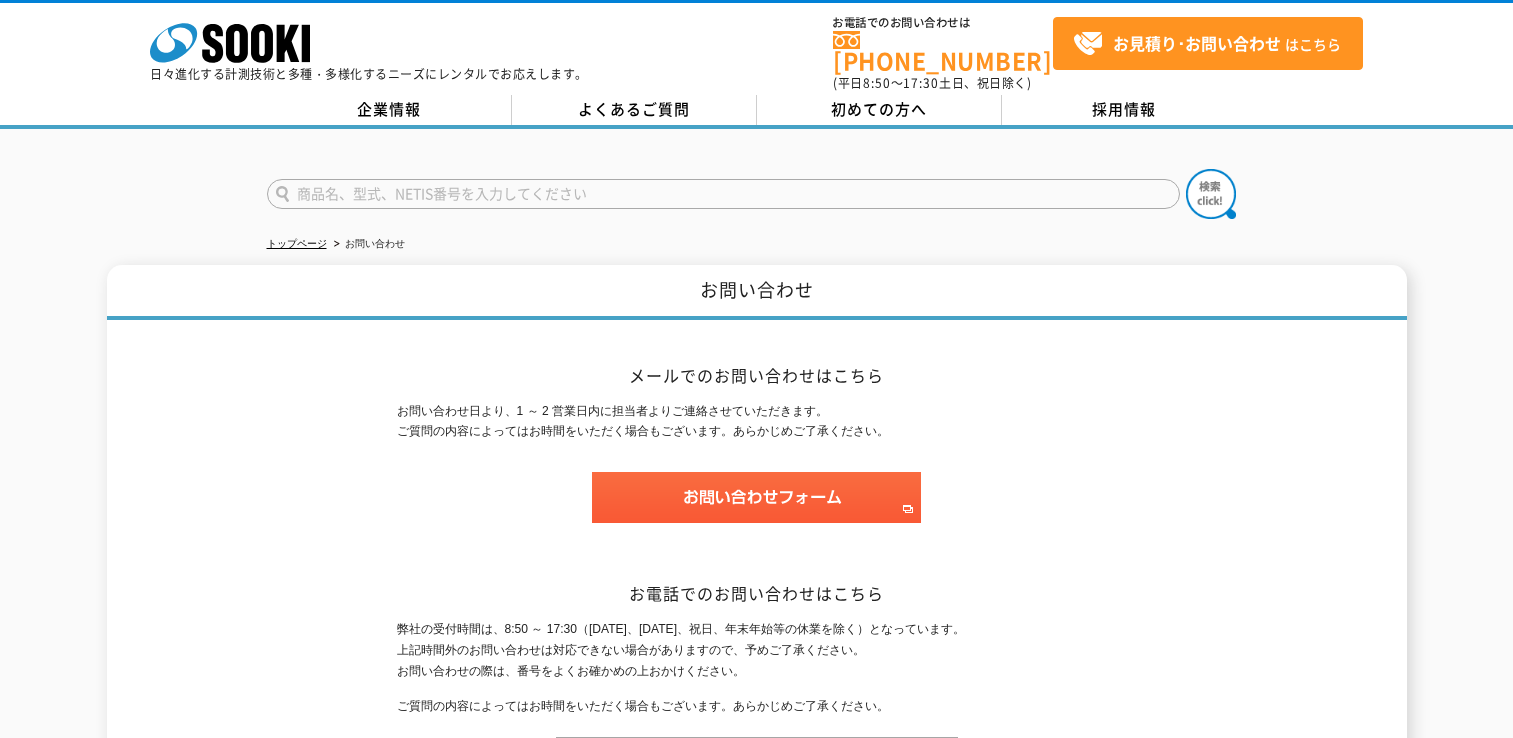 scroll, scrollTop: 0, scrollLeft: 0, axis: both 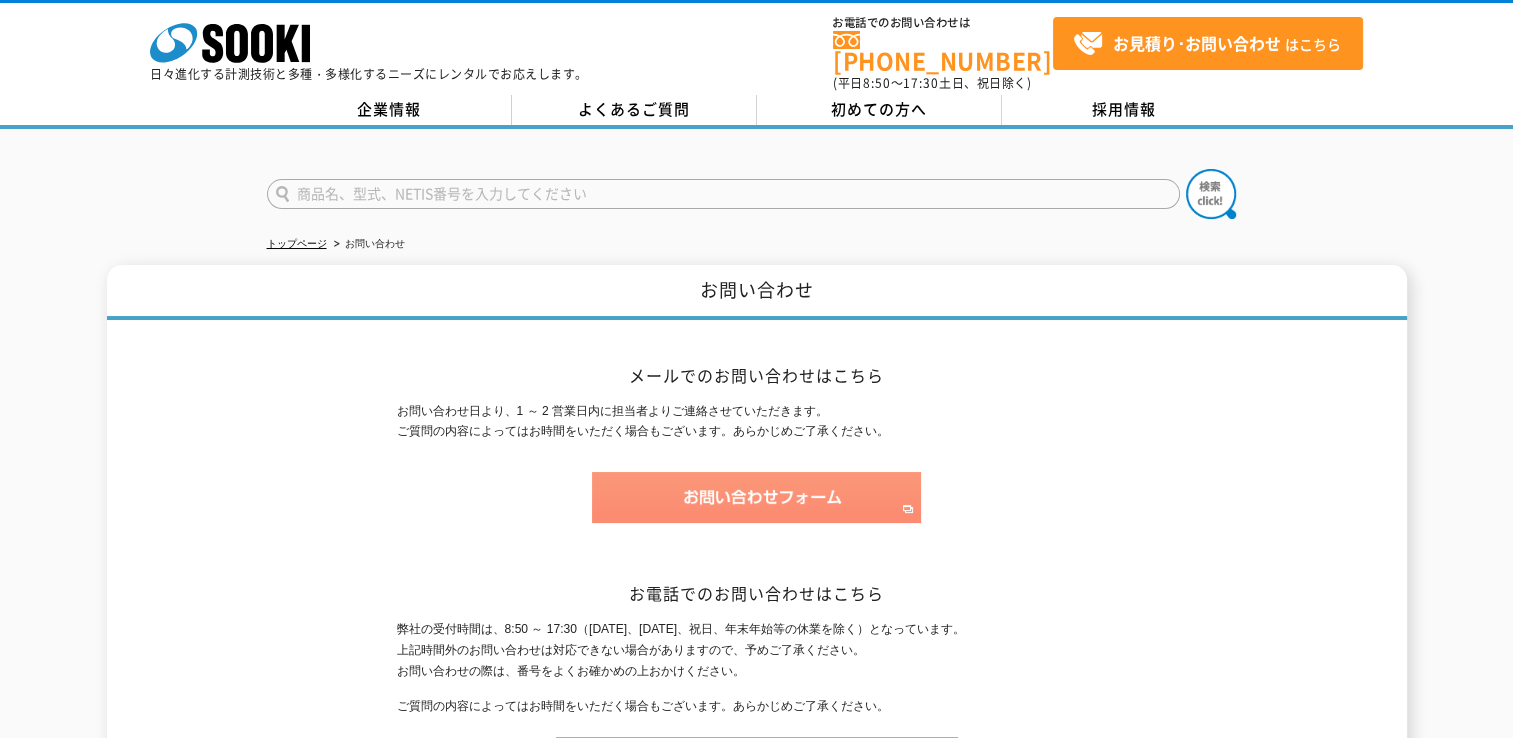 click at bounding box center (756, 497) 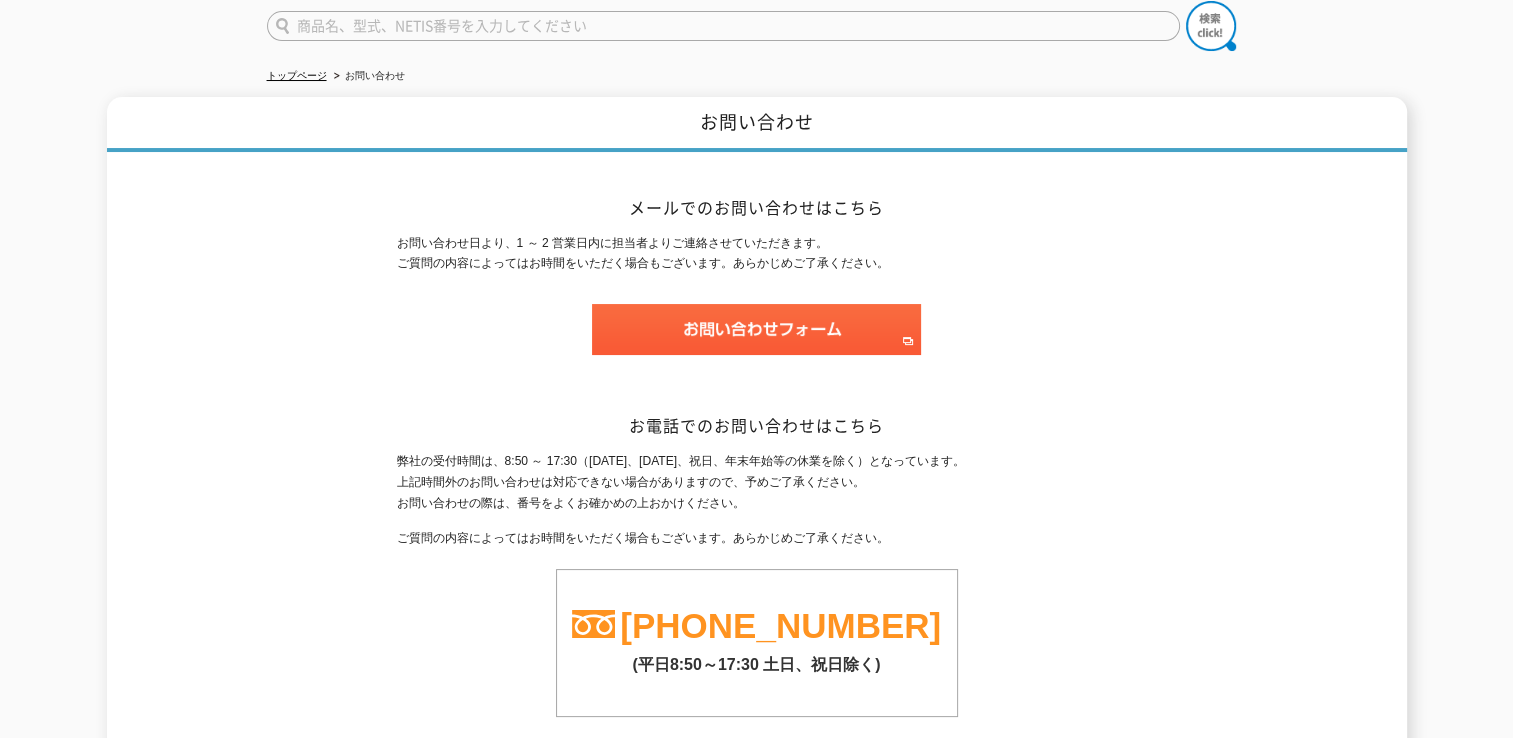 scroll, scrollTop: 300, scrollLeft: 0, axis: vertical 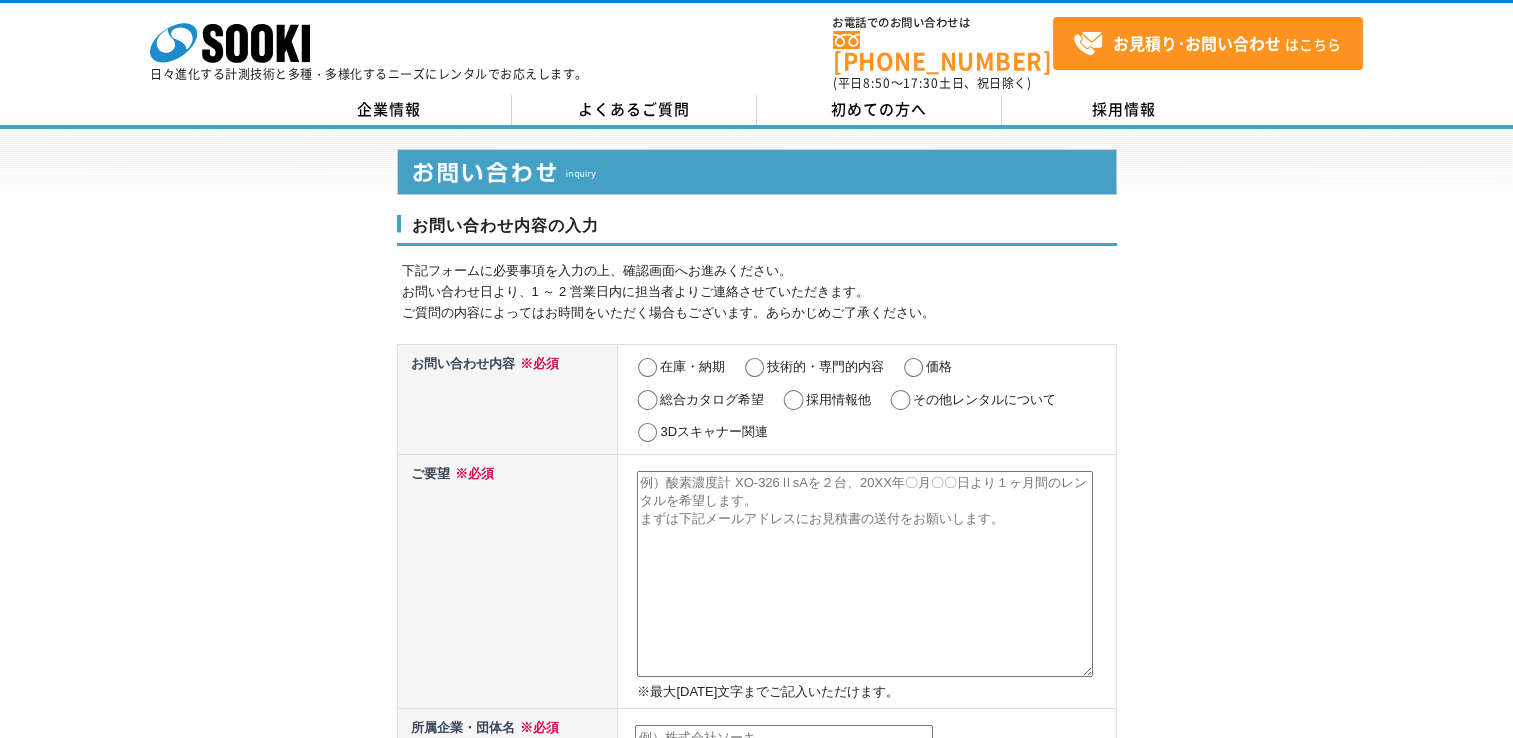 click on "技術的・専門的内容" at bounding box center (825, 366) 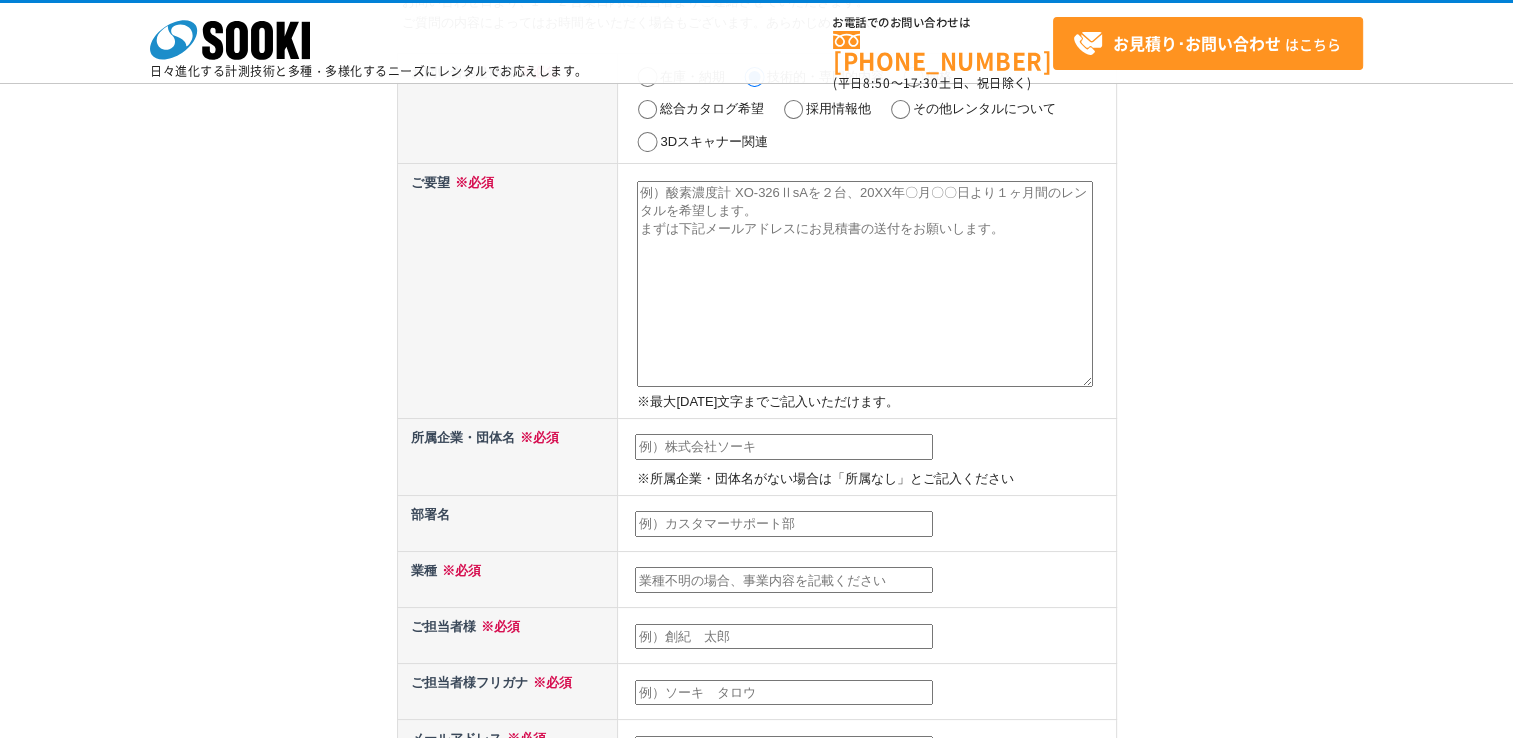scroll, scrollTop: 200, scrollLeft: 0, axis: vertical 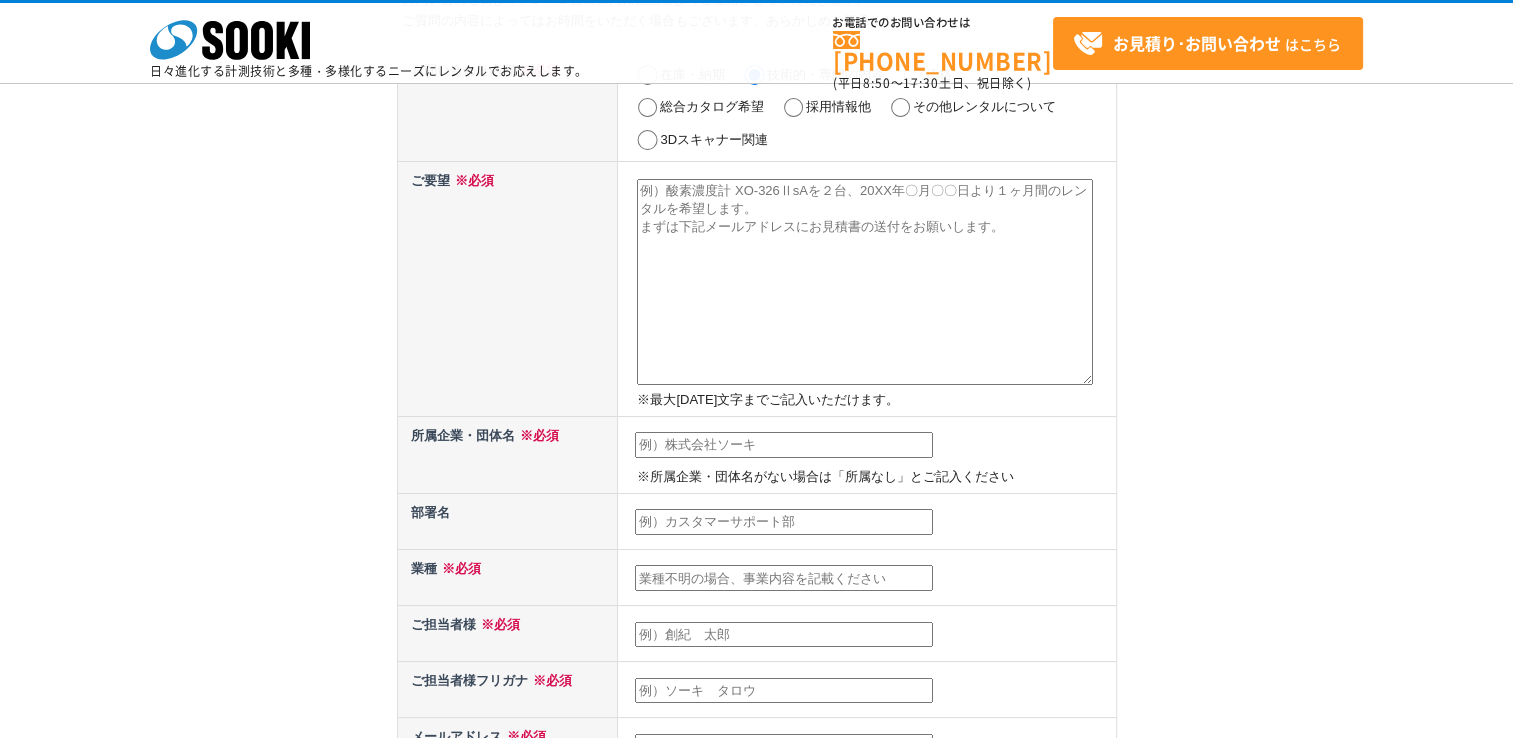 click at bounding box center (784, 445) 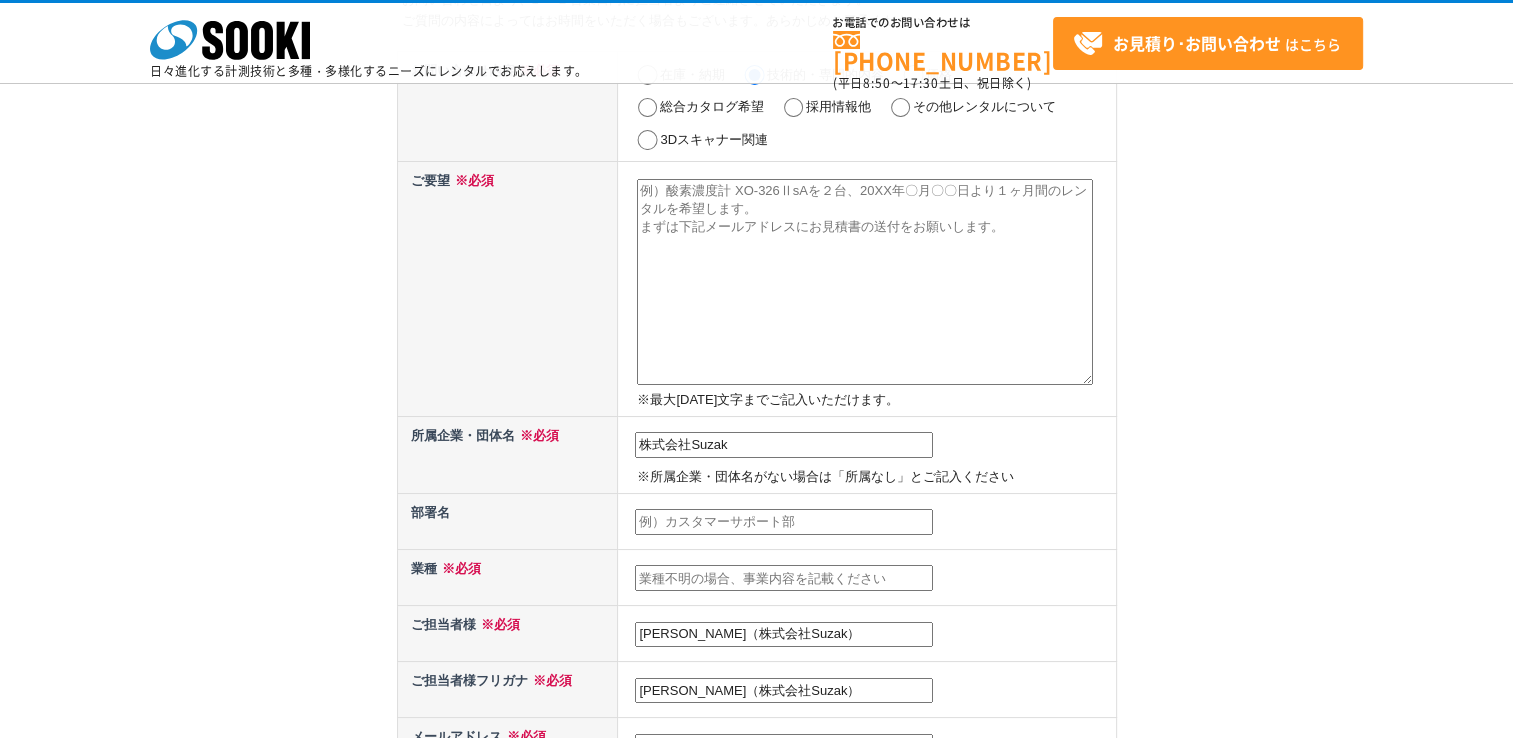 type on "hiroyuki.nagano@suzak.inc" 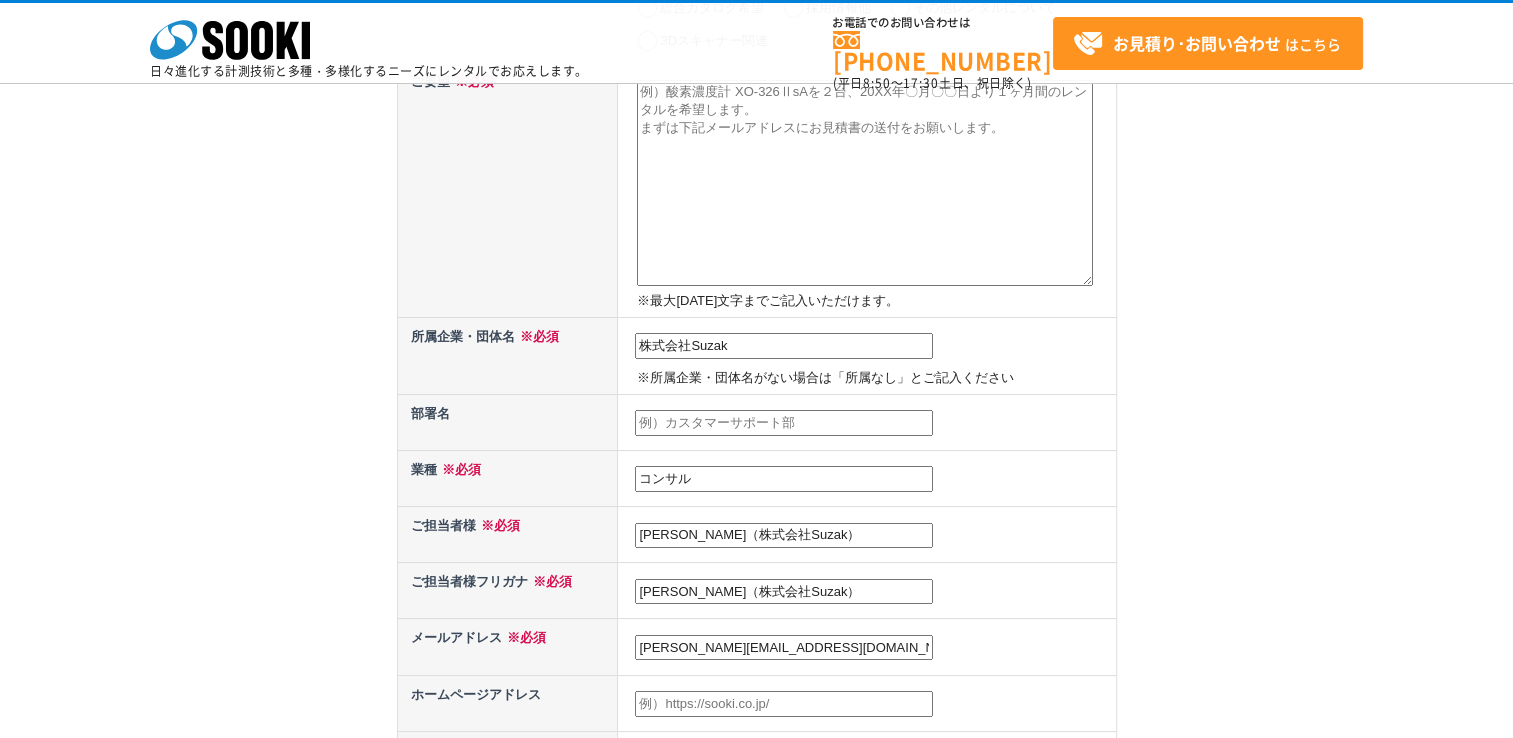 scroll, scrollTop: 300, scrollLeft: 0, axis: vertical 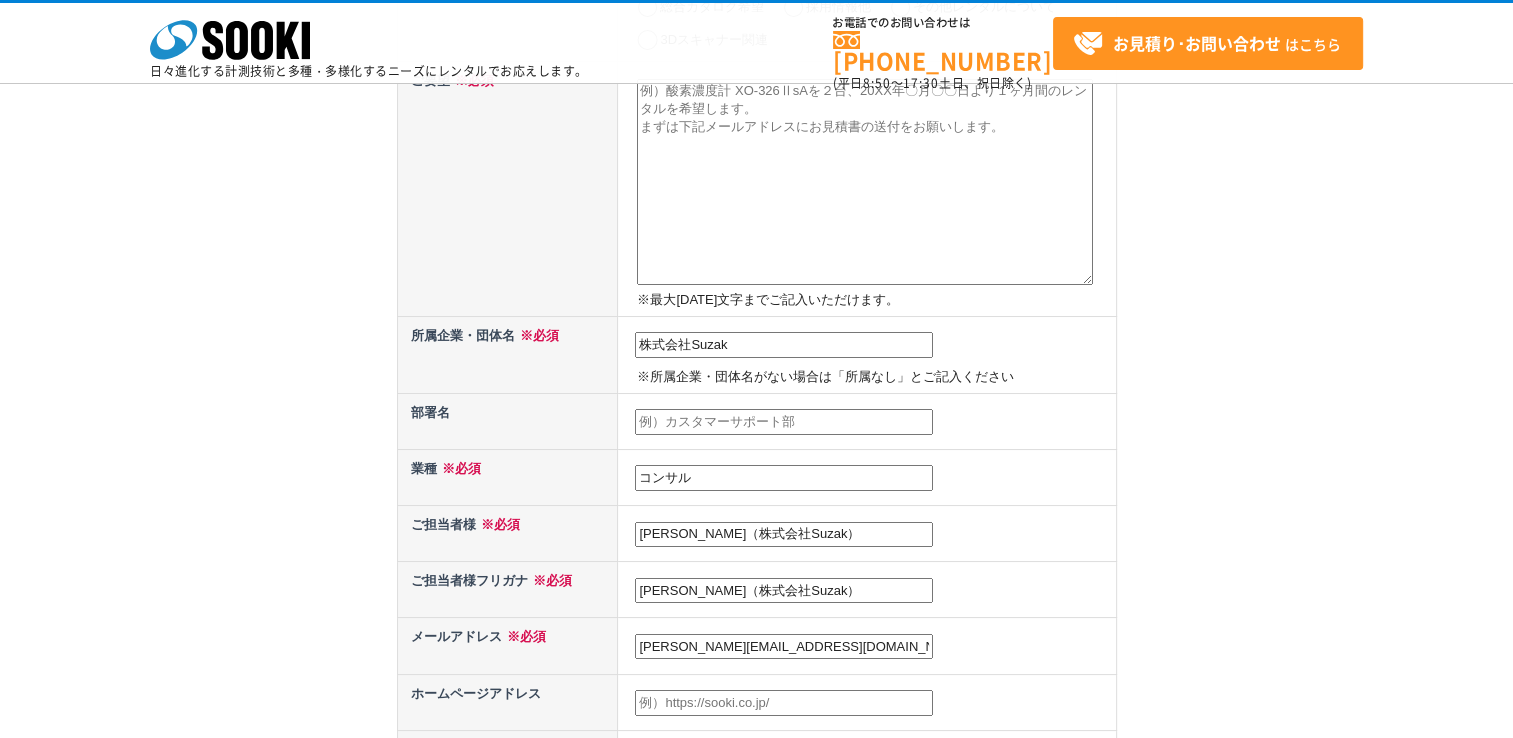 type on "コンサル" 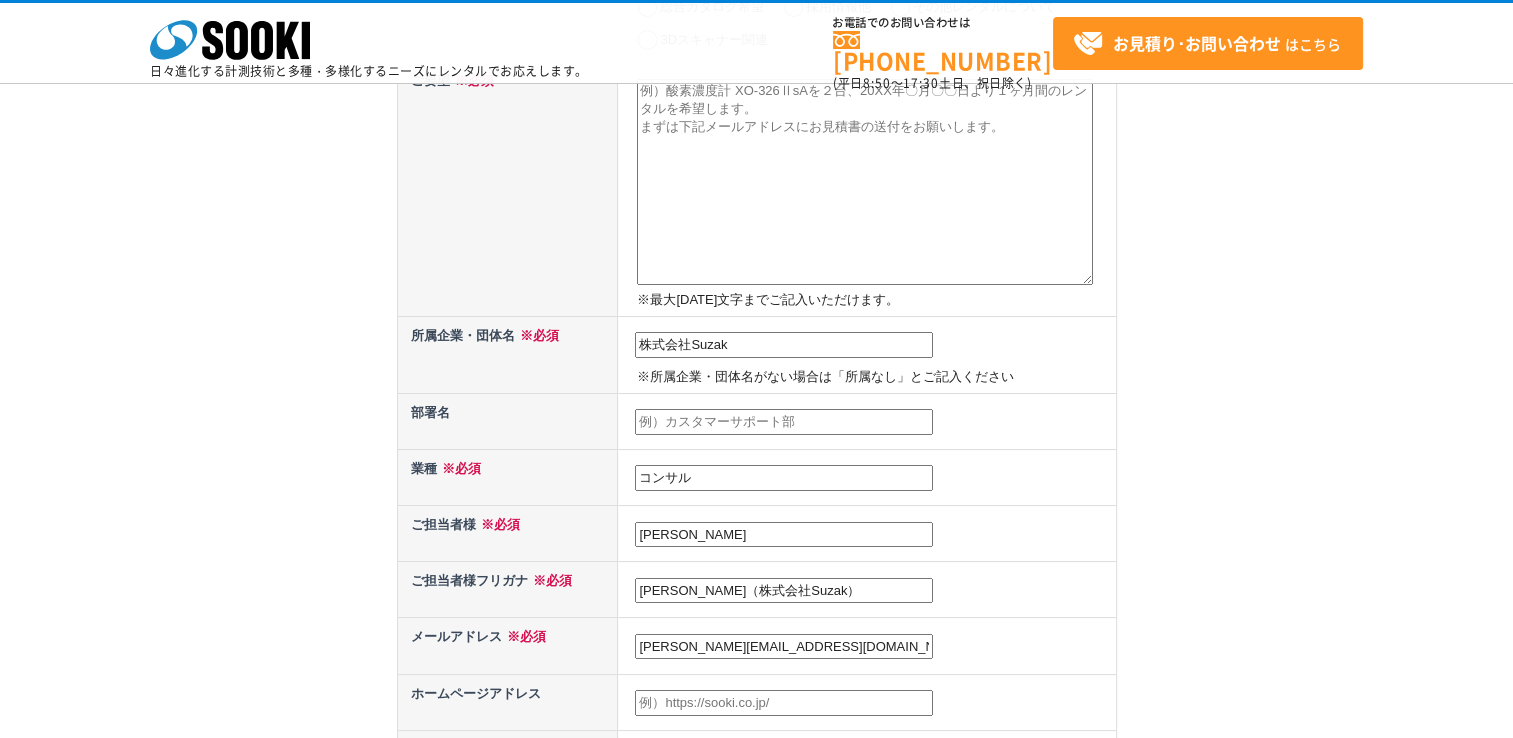 type on "[PERSON_NAME]" 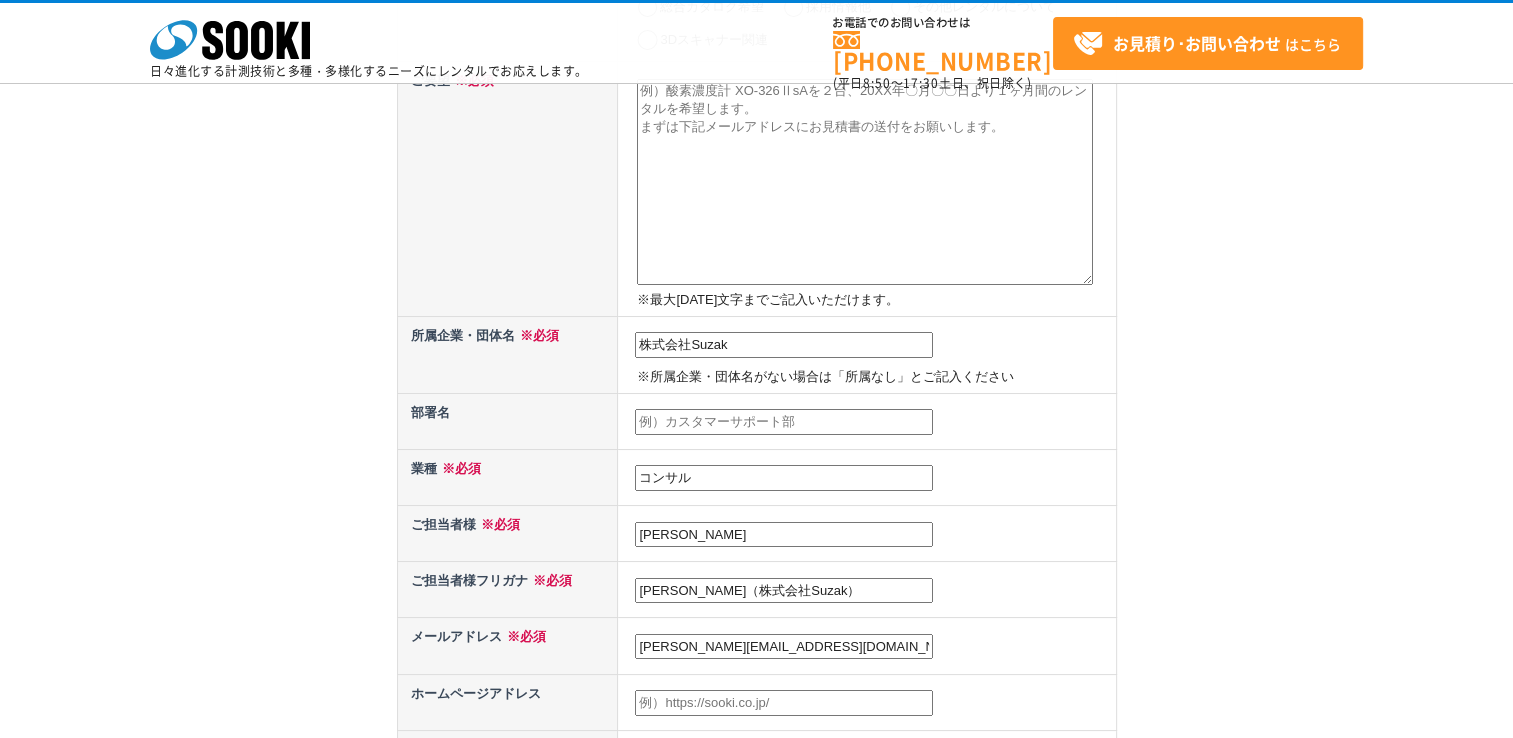 click at bounding box center (757, 1246) 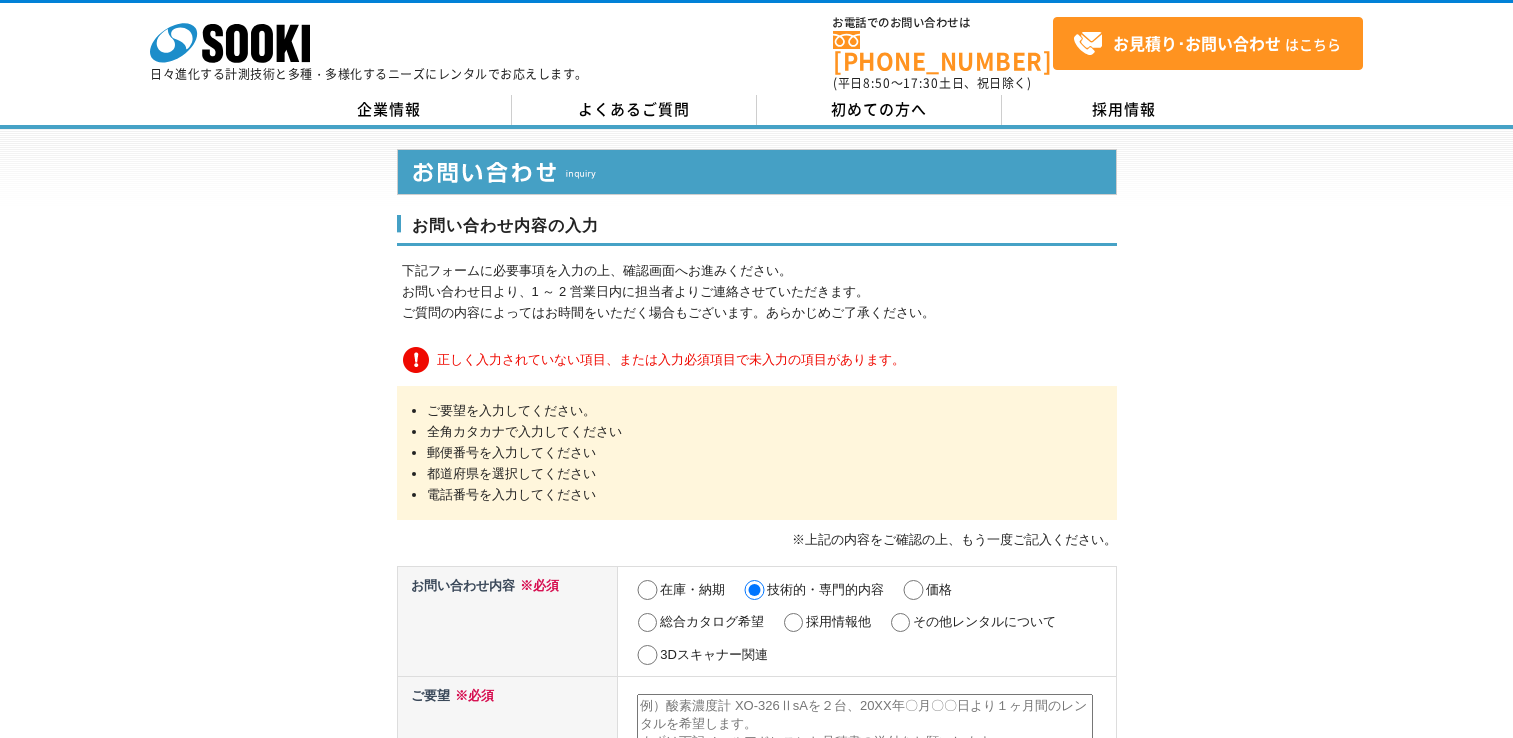 scroll, scrollTop: 0, scrollLeft: 0, axis: both 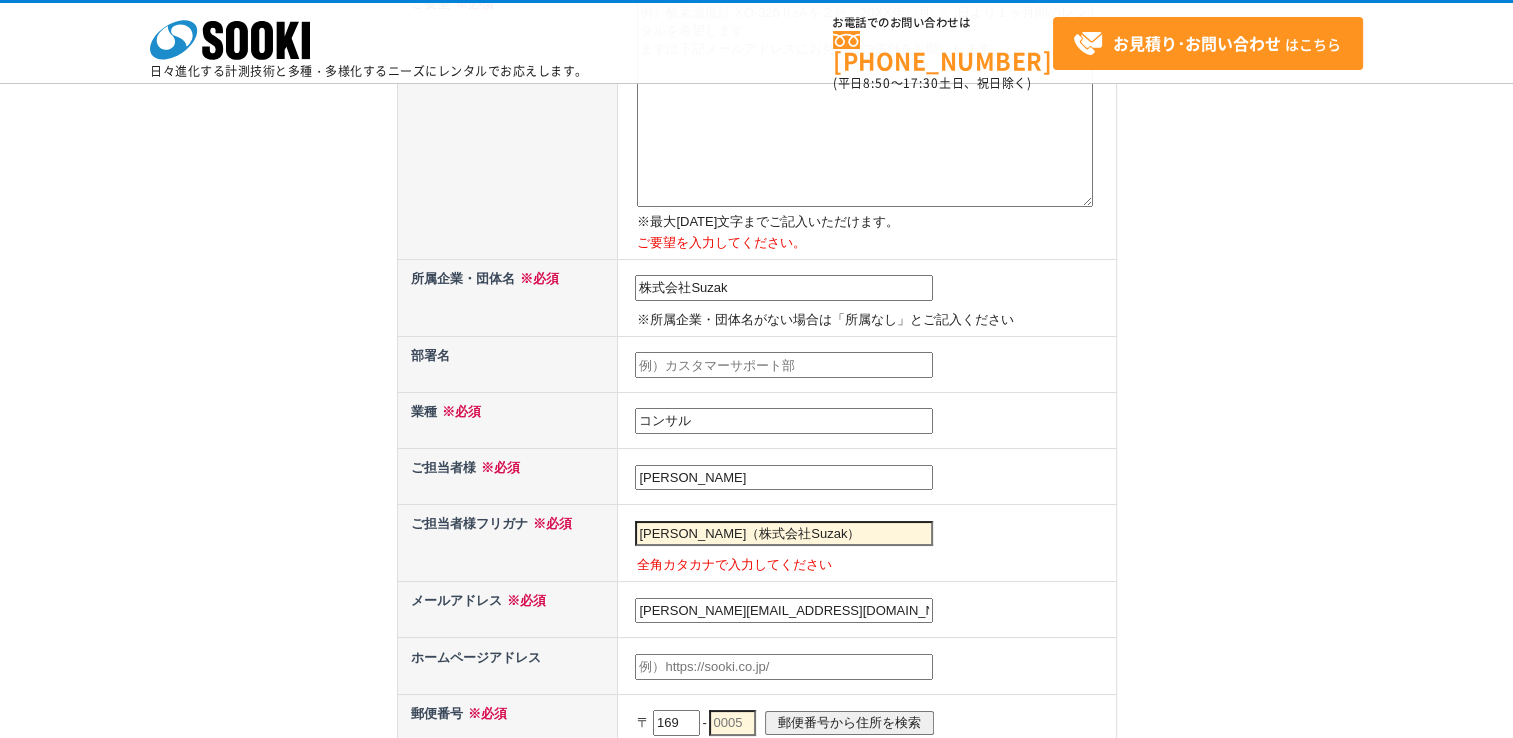 click on "長野博之（株式会社Suzak）" at bounding box center [784, 534] 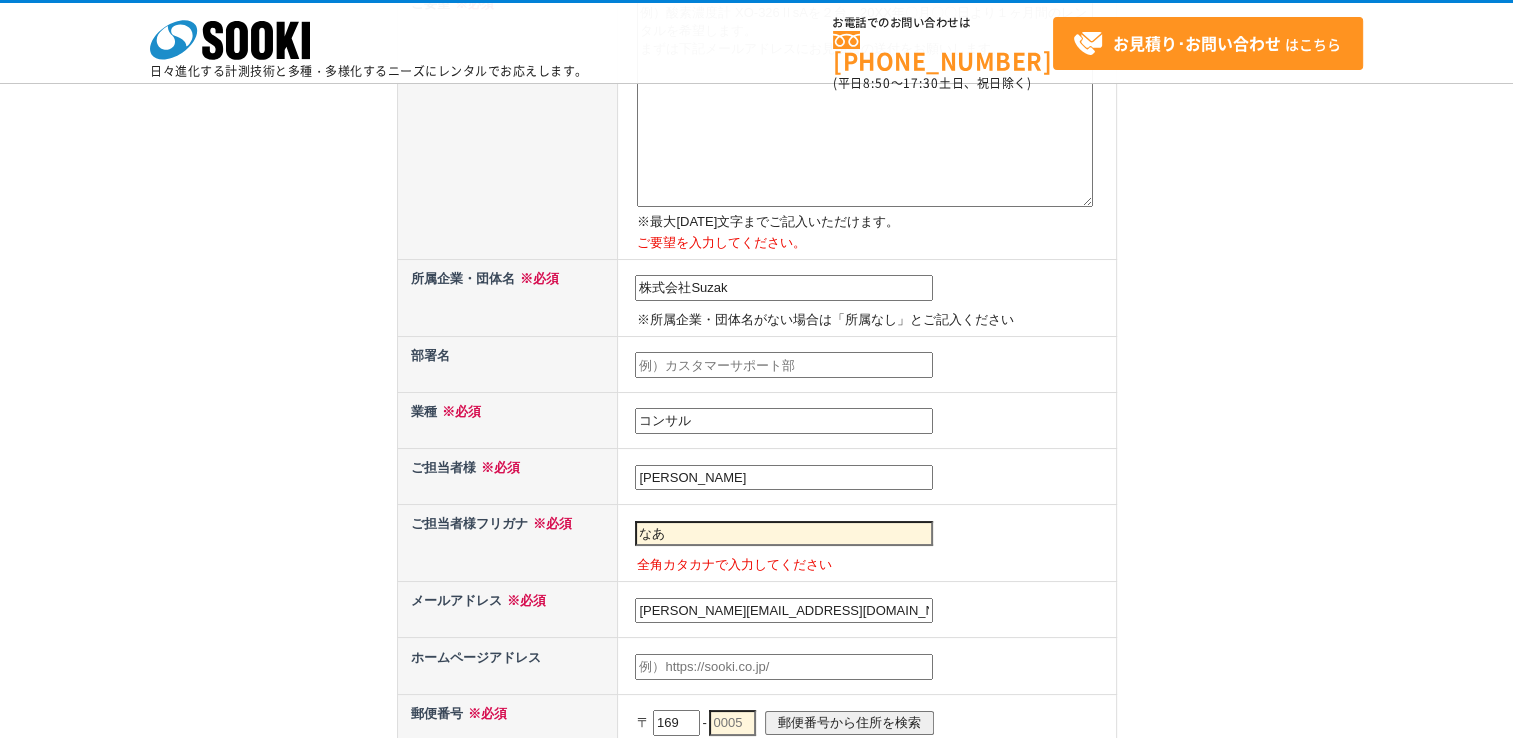 type on "な" 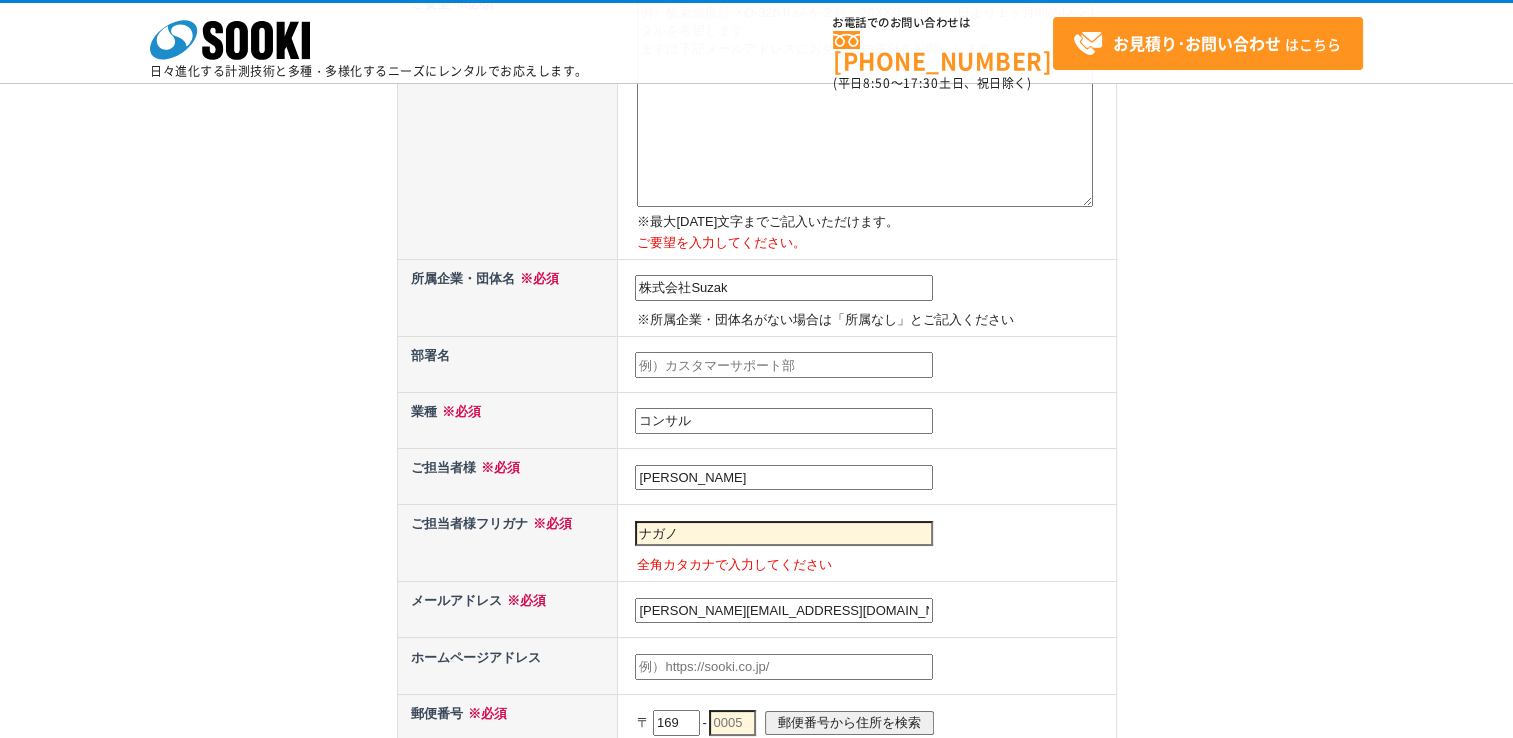 type on "ナガノヒロユキ" 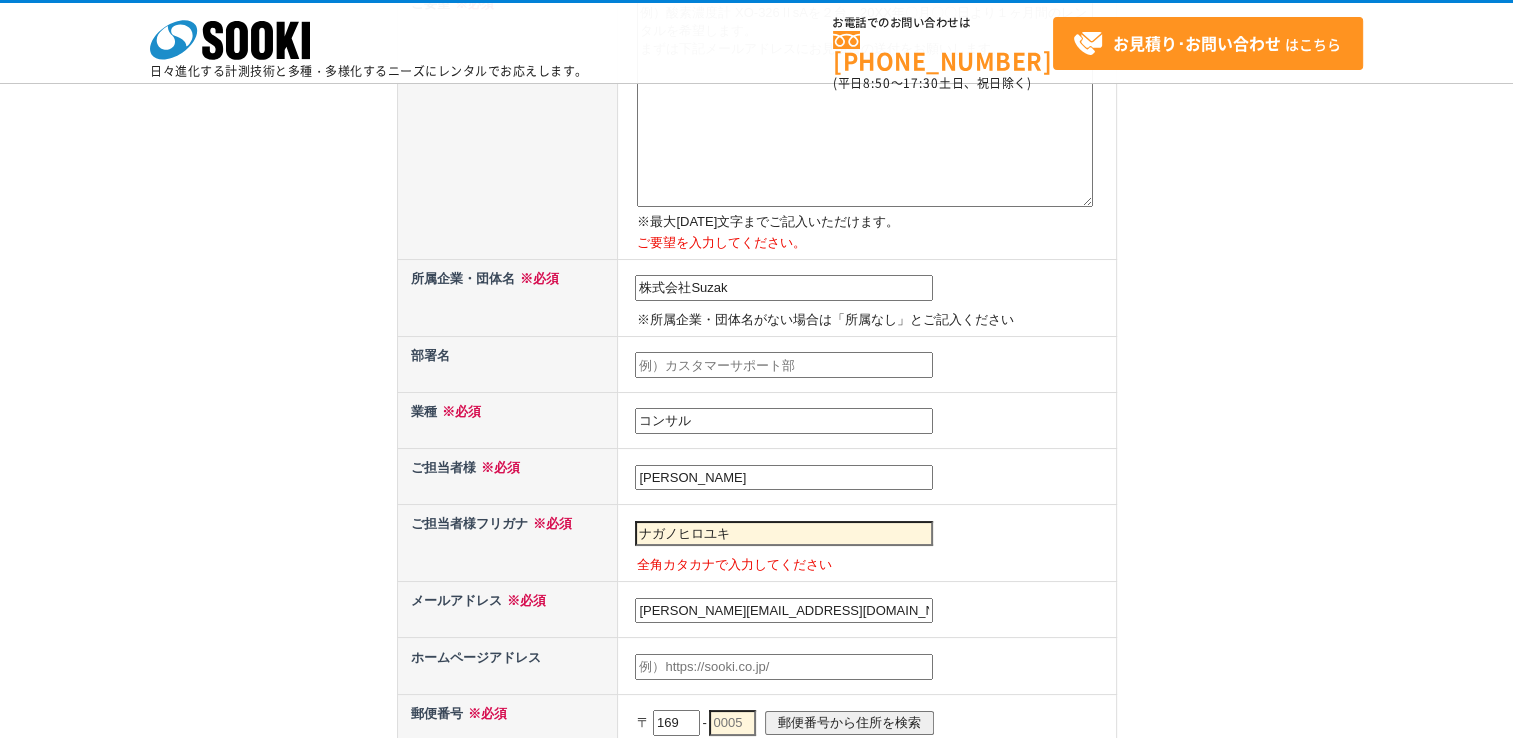 select on "0" 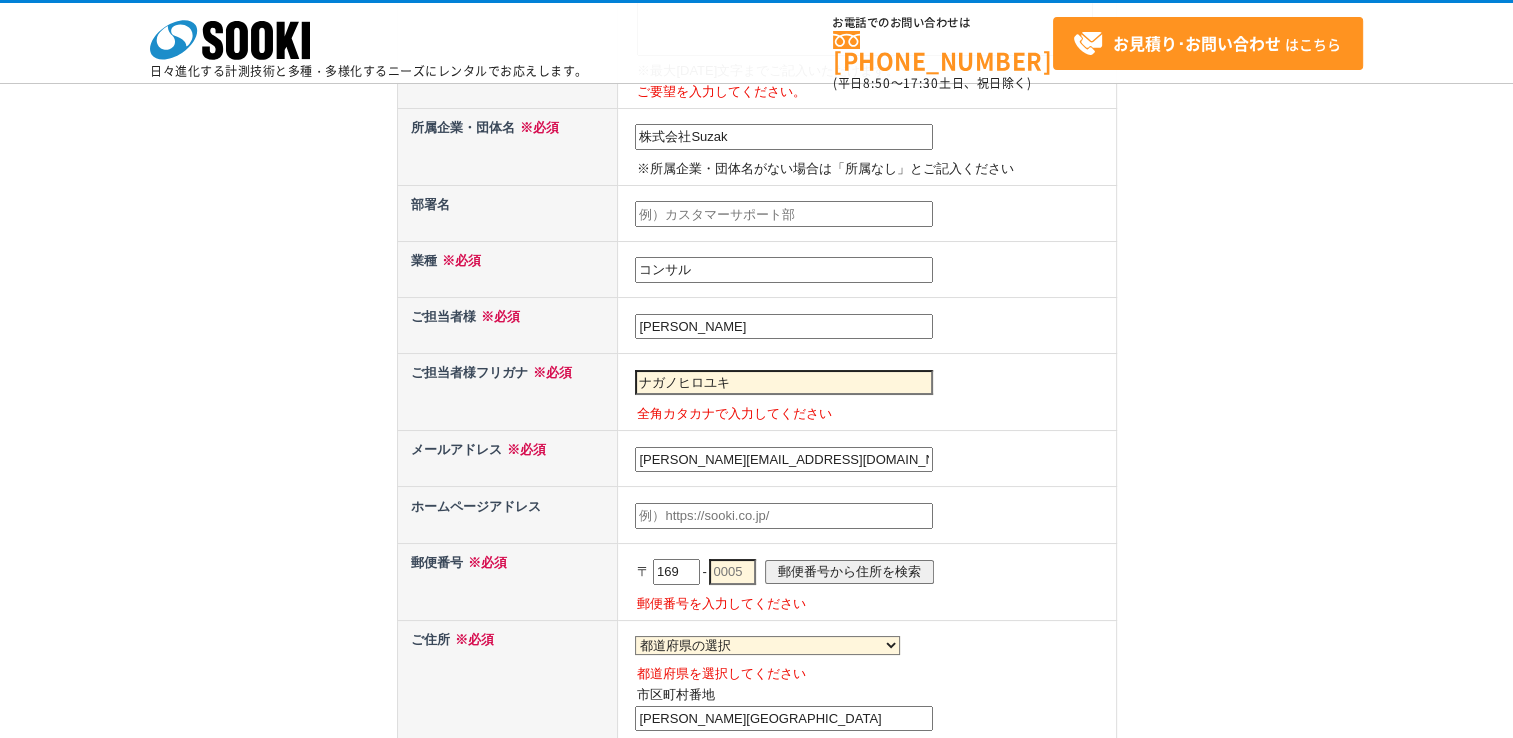 scroll, scrollTop: 800, scrollLeft: 0, axis: vertical 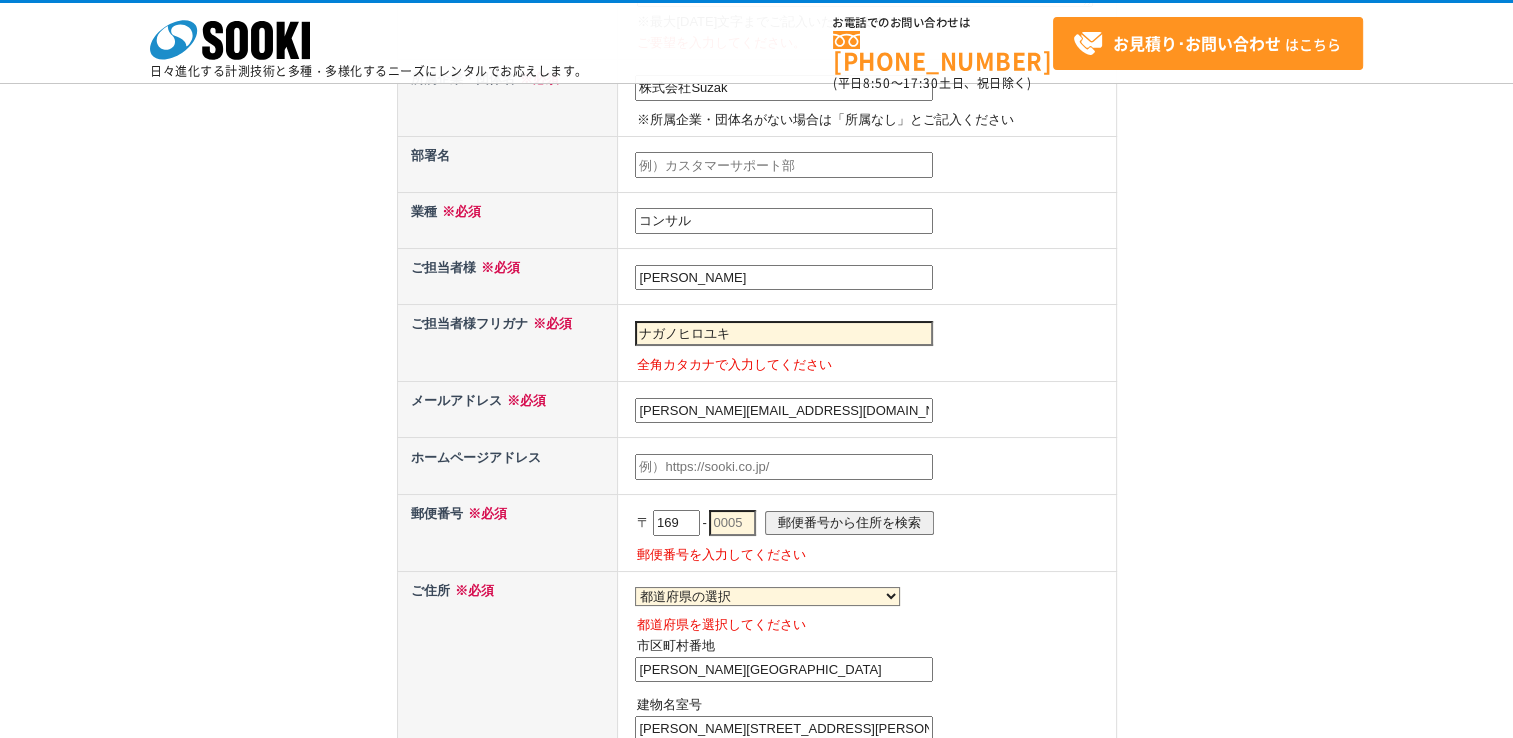 click at bounding box center [784, 467] 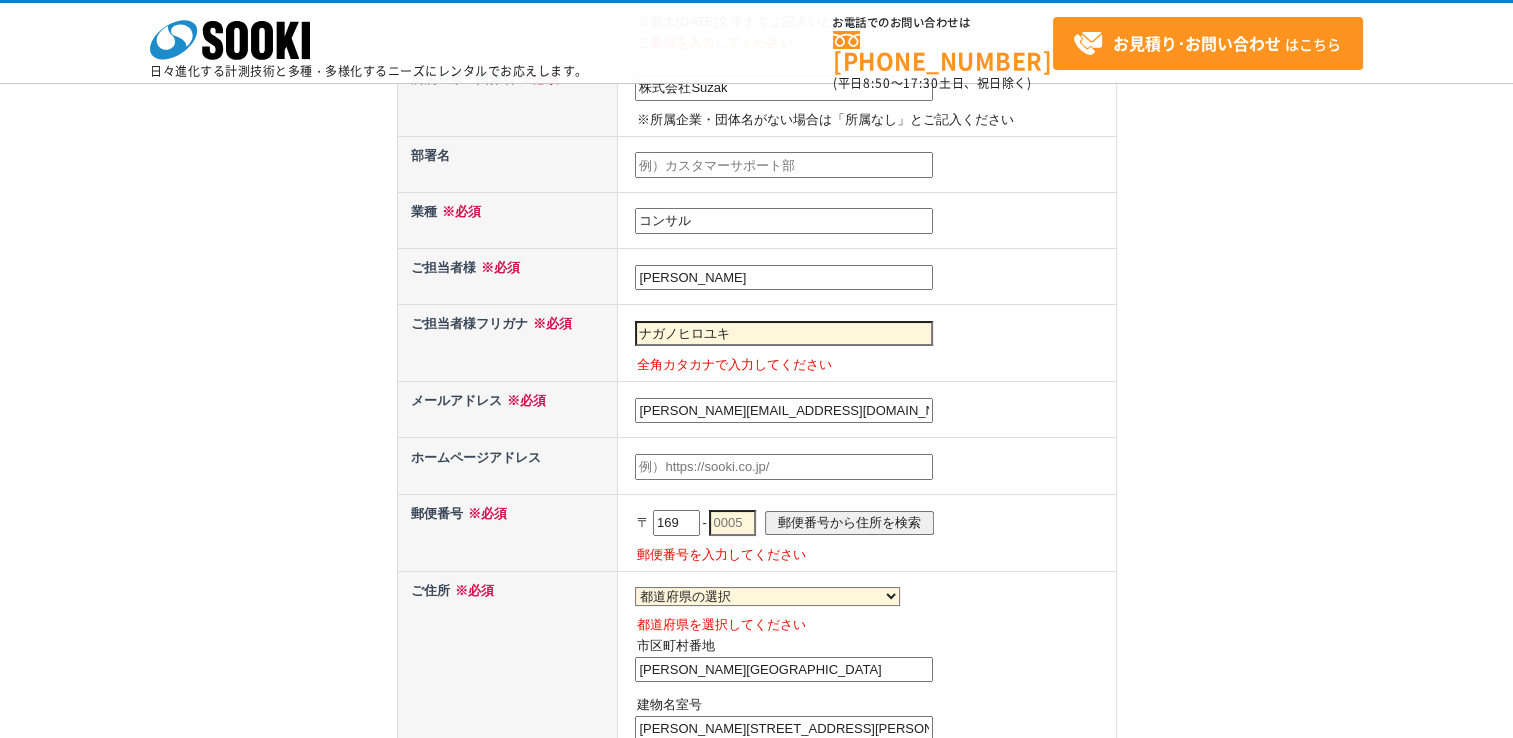 paste on "https://www.suzak.inc/" 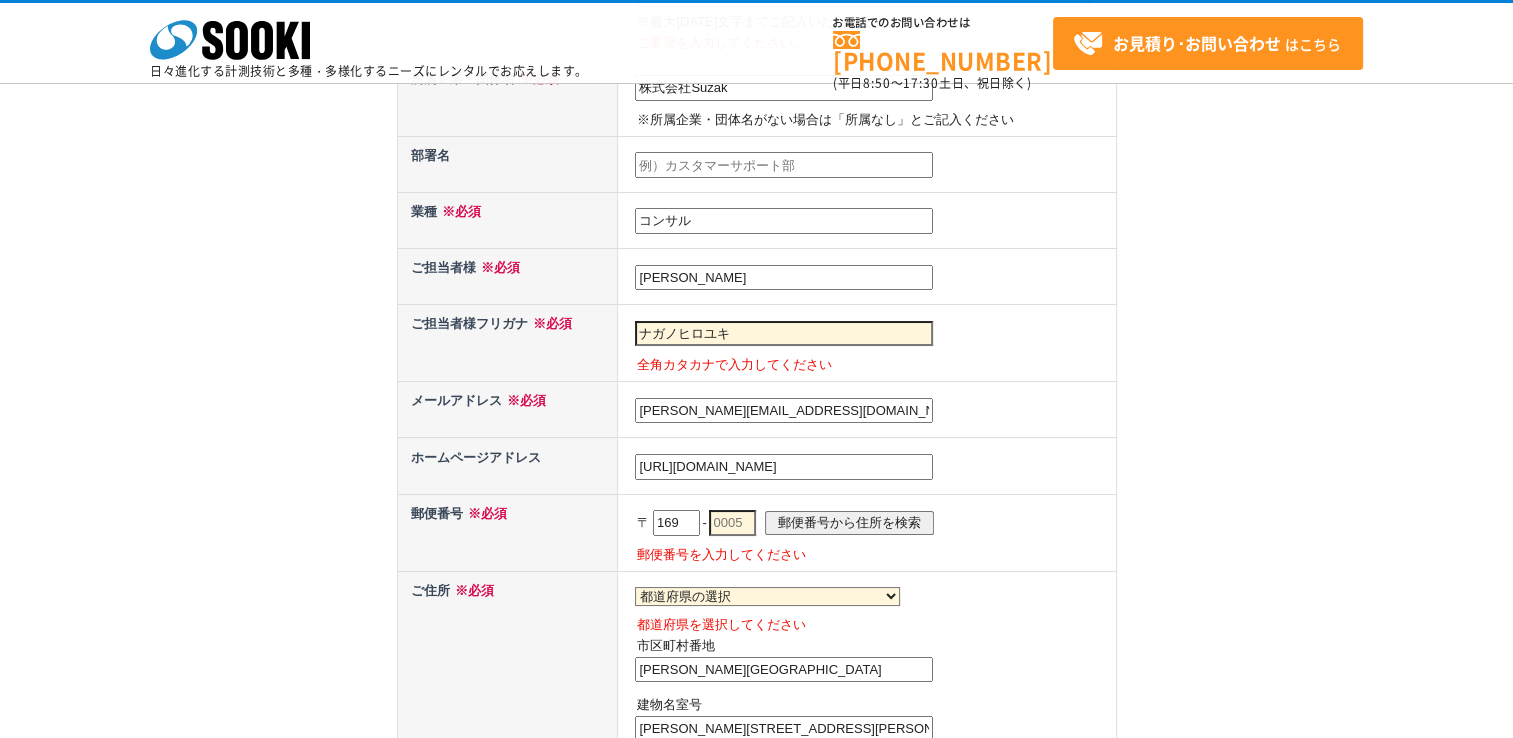 type on "https://www.suzak.inc/" 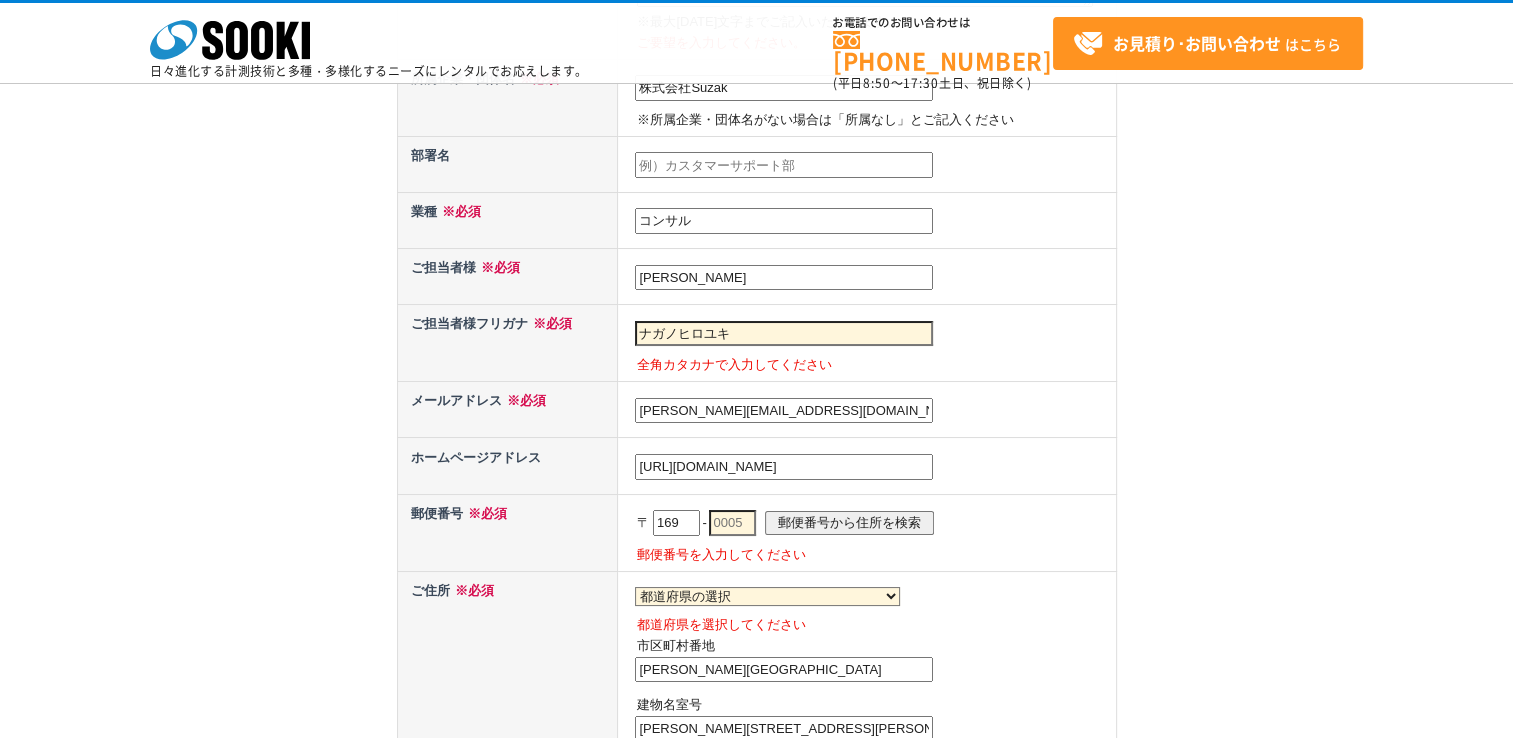 type on "0075" 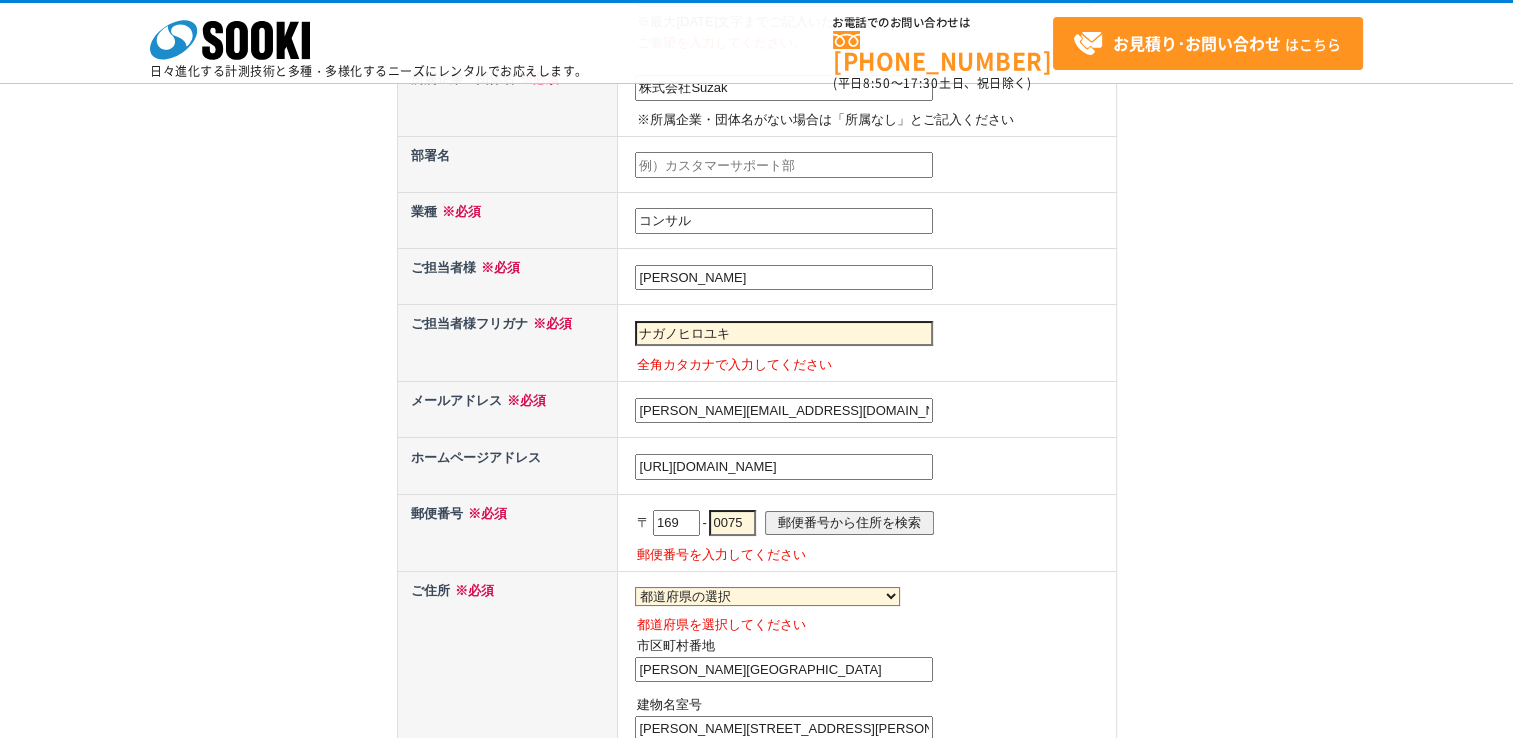 click on "〒
169
-
0075
郵便番号から住所を検索" at bounding box center [874, 523] 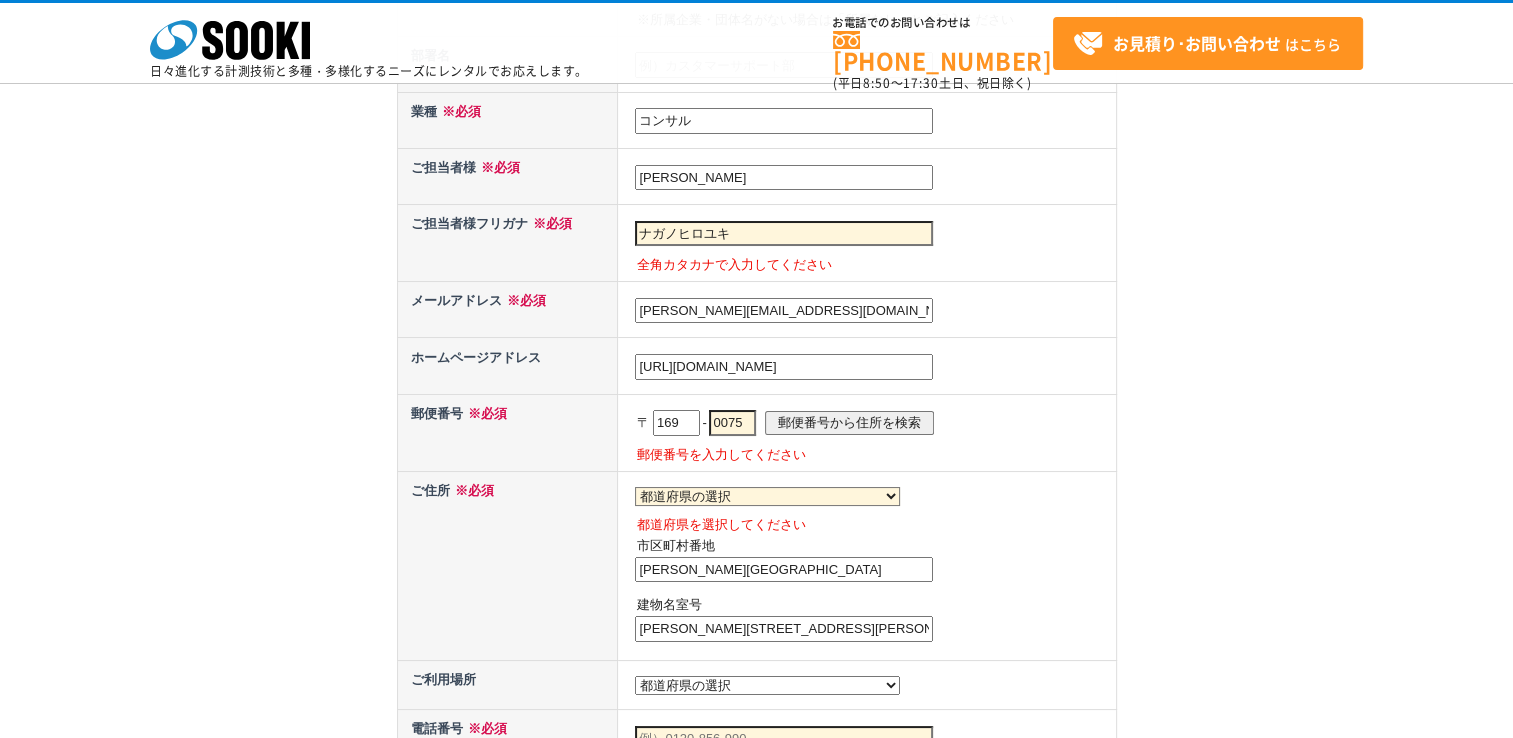 scroll, scrollTop: 1000, scrollLeft: 0, axis: vertical 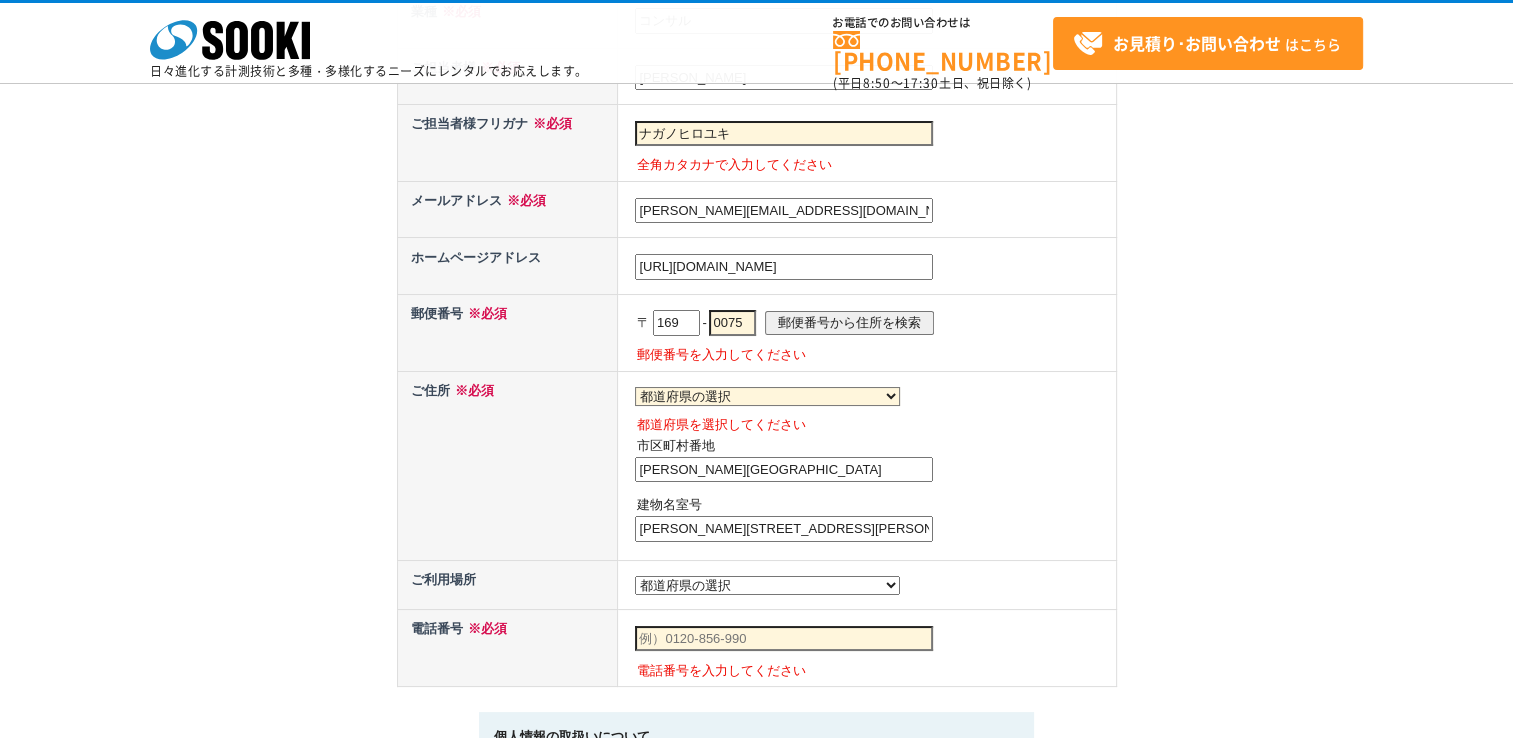 click on "都道府県の選択
利用場所未定 北海道 青森県 岩手県 宮城県 秋田県 山形県 福島県 茨城県 栃木県 群馬県 埼玉県 千葉県 東京都 神奈川県 新潟県 富山県 石川県 福井県 山梨県 長野県 岐阜県 静岡県 愛知県 三重県 滋賀県 京都府 大阪府 兵庫県 奈良県 和歌山県 鳥取県 島根県 岡山県 広島県 山口県 徳島県 香川県 愛媛県 高知県 福岡県 佐賀県 長崎県 熊本県 大分県 宮崎県 鹿児島県 沖縄県 /* 20250204 MOD ↑ */
/* 20241122 MOD ↑ */" at bounding box center [767, 585] 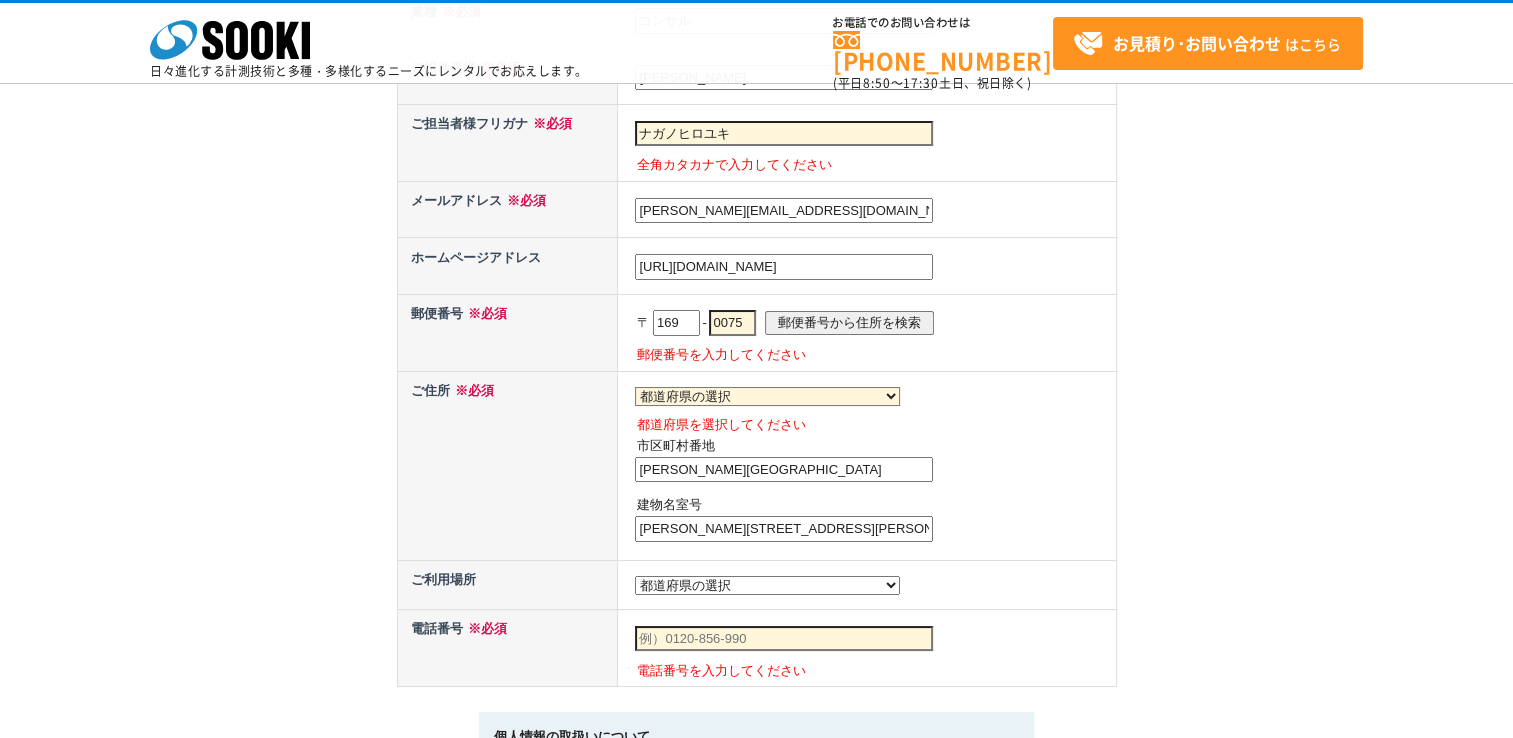 select on "0" 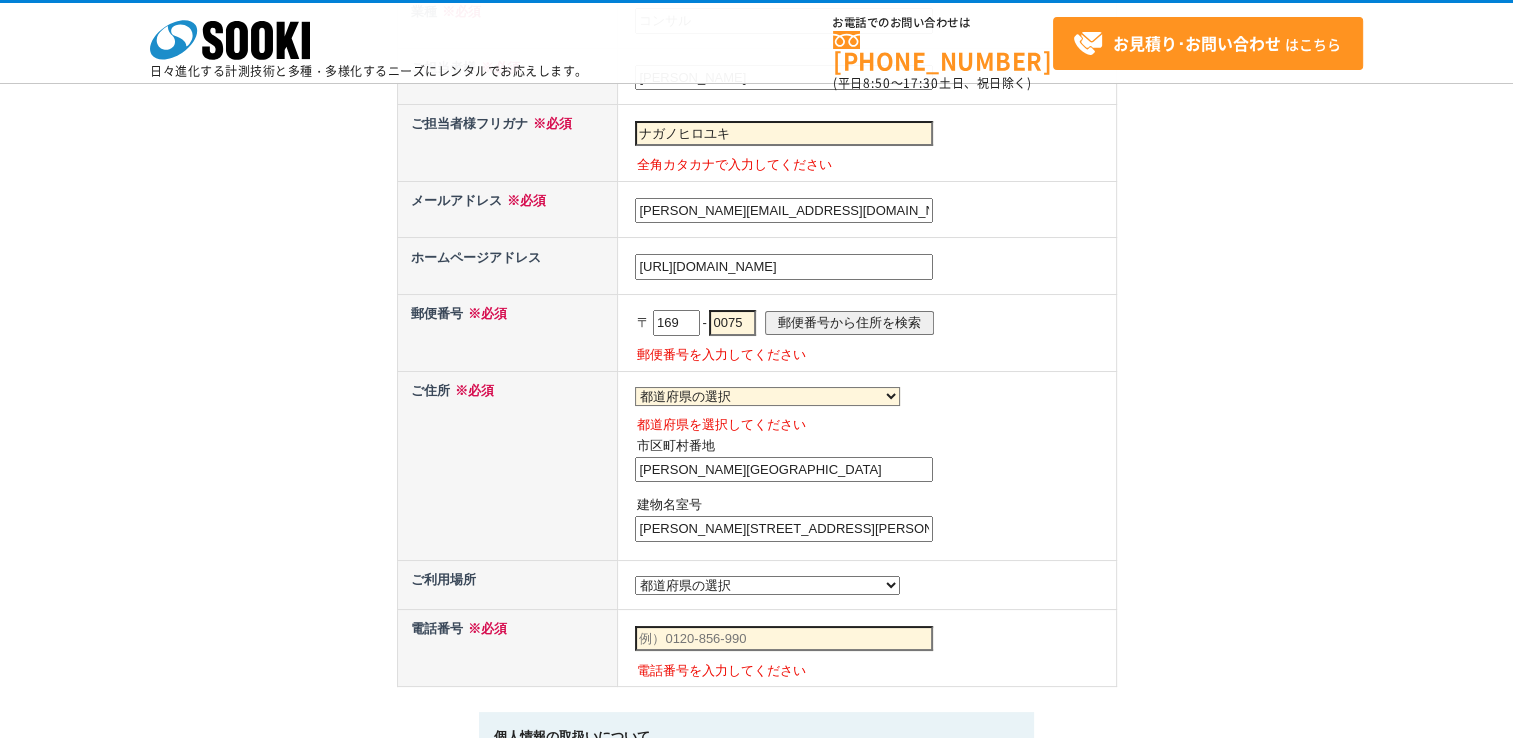 click on "都道府県の選択
利用場所未定 北海道 青森県 岩手県 宮城県 秋田県 山形県 福島県 茨城県 栃木県 群馬県 埼玉県 千葉県 東京都 神奈川県 新潟県 富山県 石川県 福井県 山梨県 長野県 岐阜県 静岡県 愛知県 三重県 滋賀県 京都府 大阪府 兵庫県 奈良県 和歌山県 鳥取県 島根県 岡山県 広島県 山口県 徳島県 香川県 愛媛県 高知県 福岡県 佐賀県 長崎県 熊本県 大分県 宮崎県 鹿児島県 沖縄県 /* 20250204 MOD ↑ */
/* 20241122 MOD ↑ */" at bounding box center (767, 585) 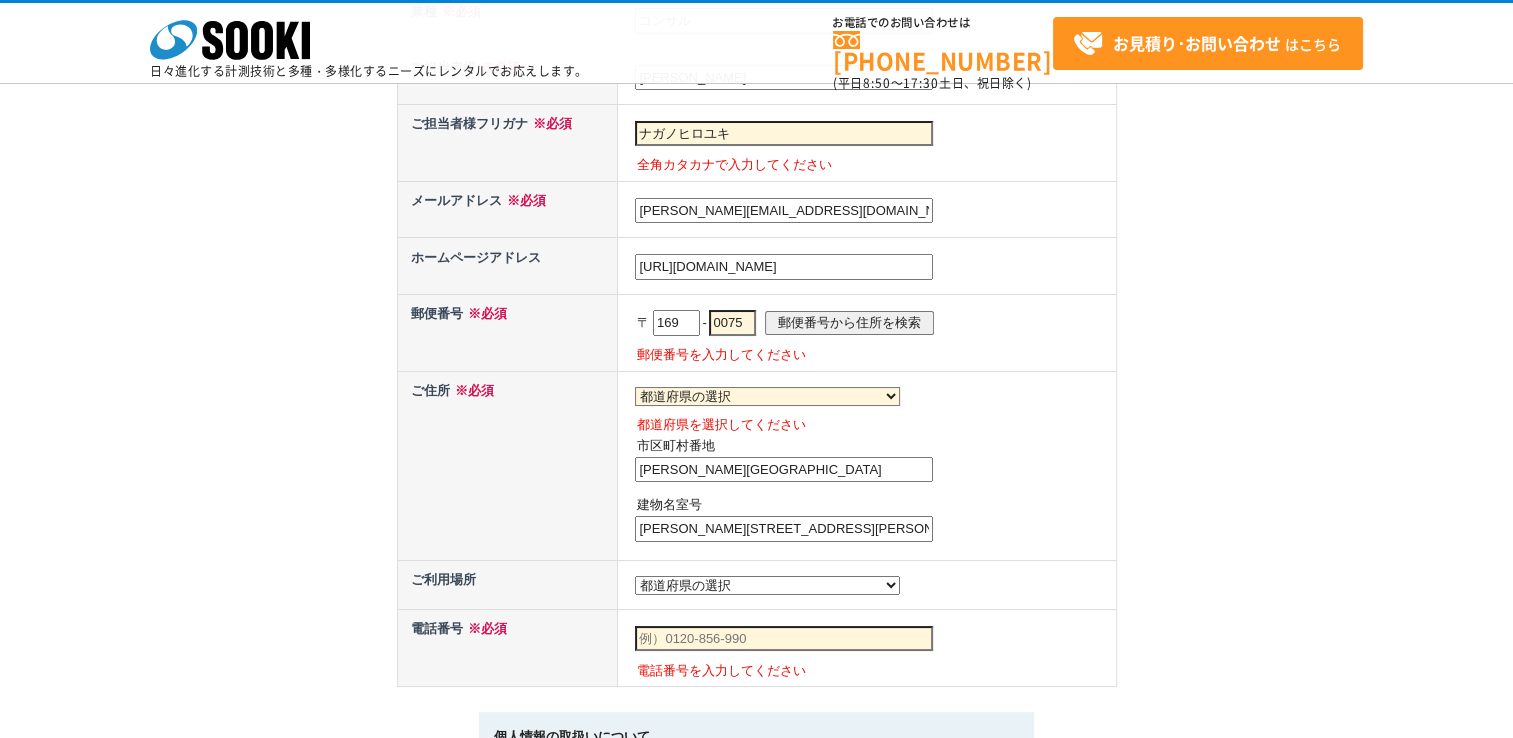 click at bounding box center (784, 639) 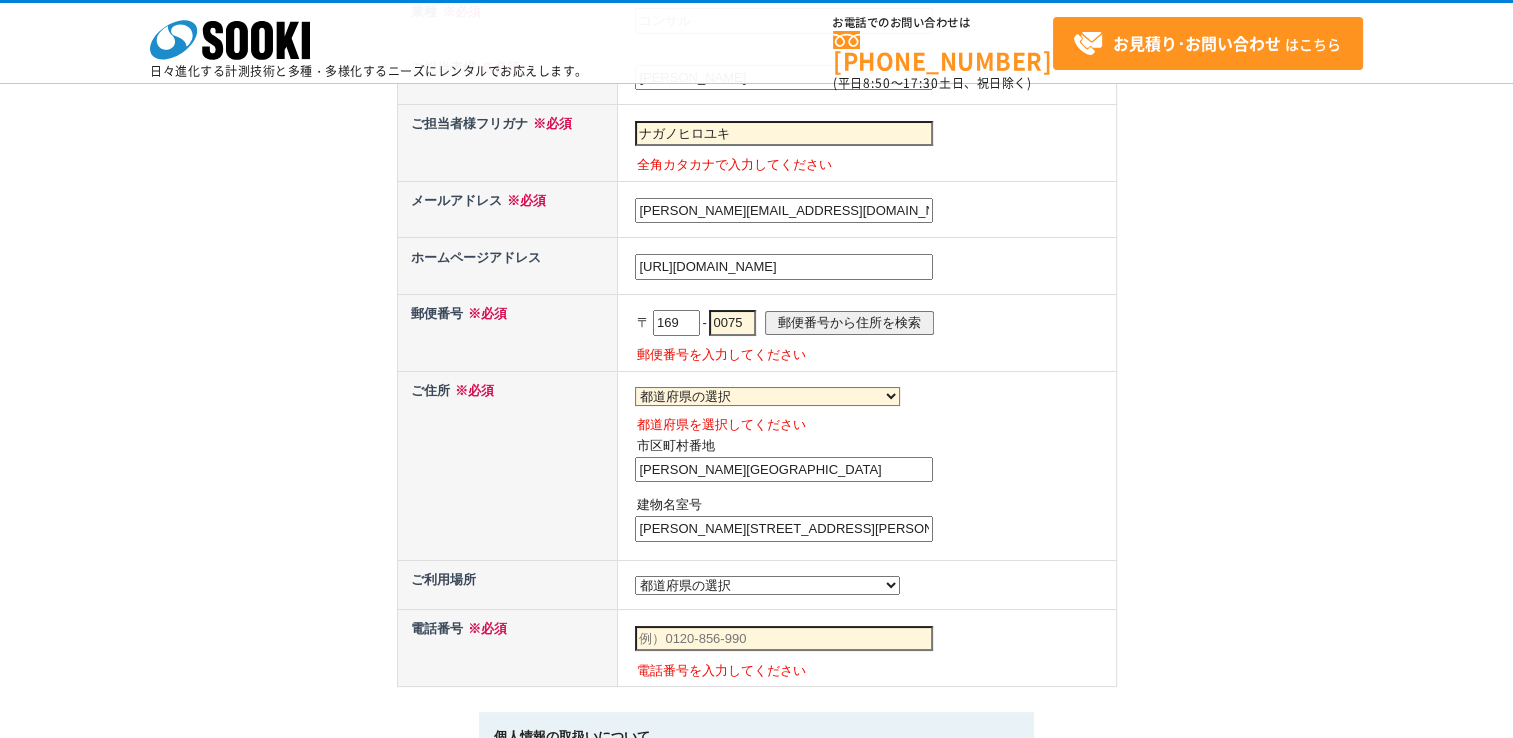 type on "[PHONE_NUMBER]" 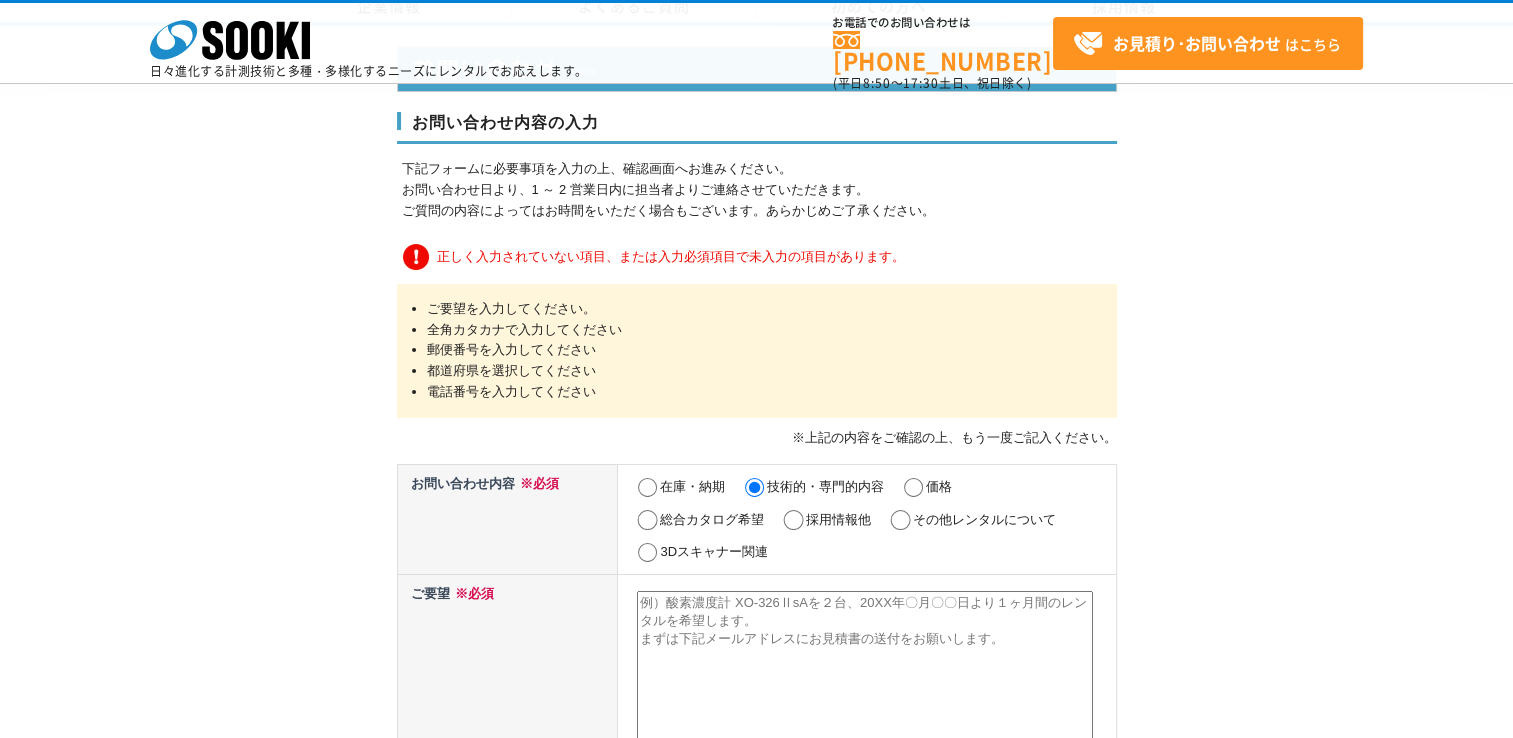 scroll, scrollTop: 0, scrollLeft: 0, axis: both 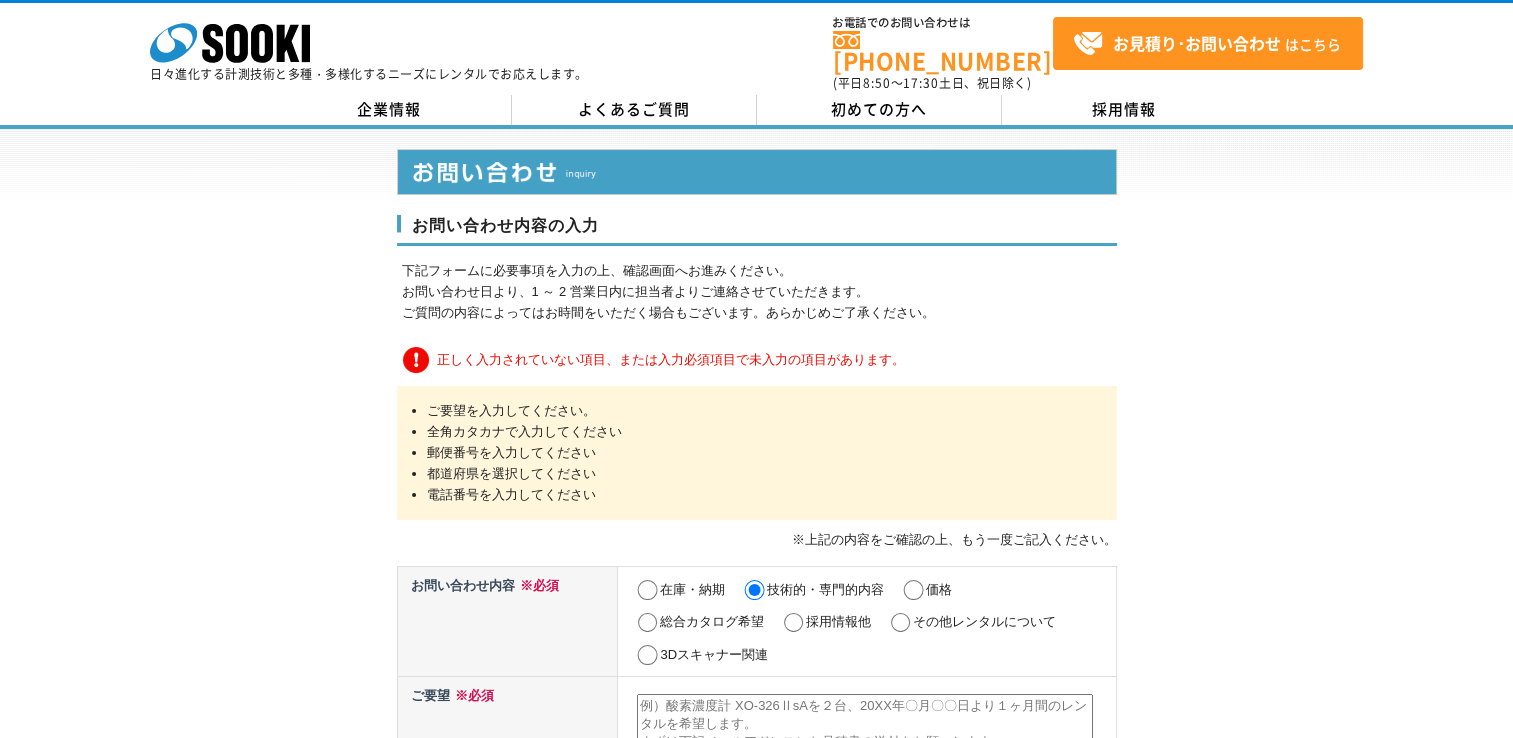 click on "都道府県を選択してください" at bounding box center (757, 474) 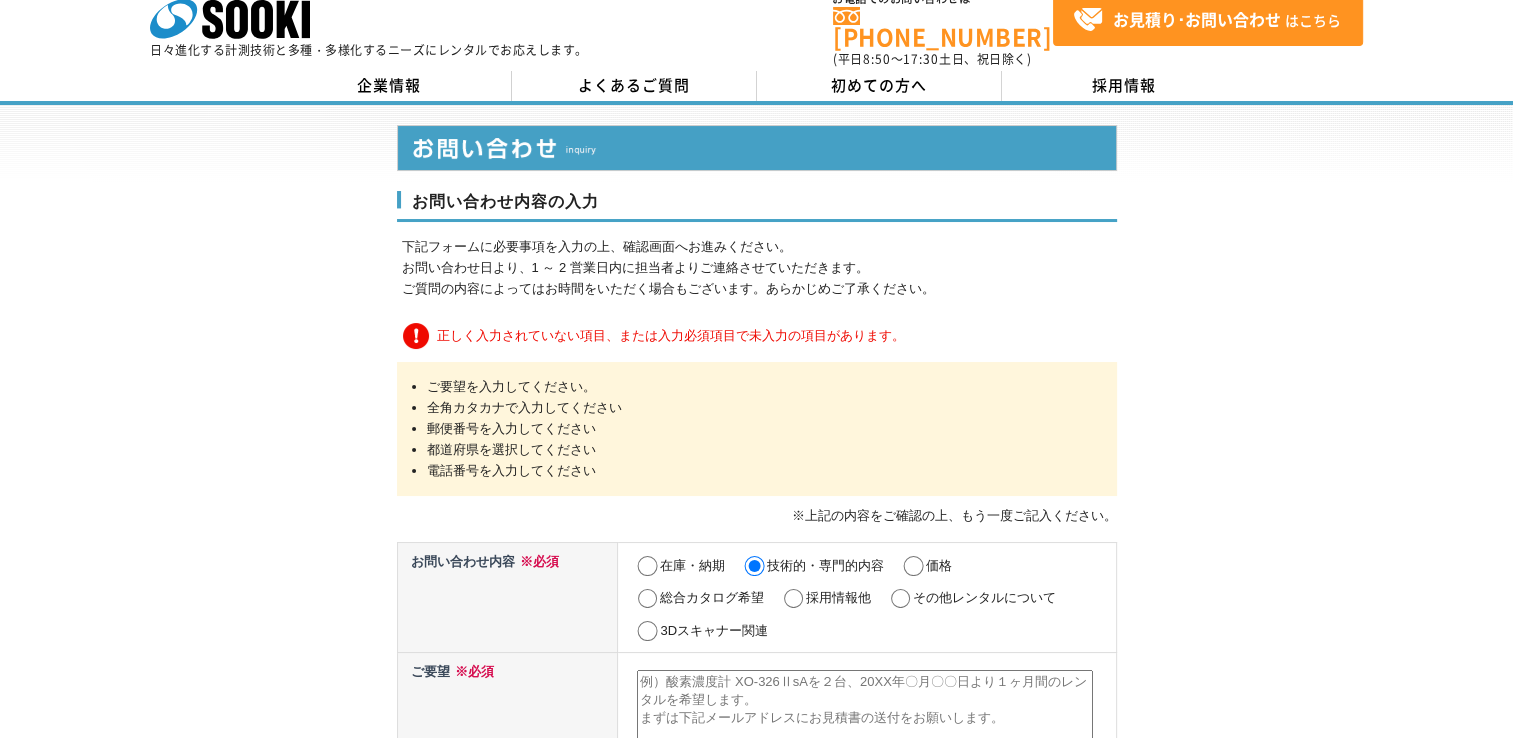 scroll, scrollTop: 200, scrollLeft: 0, axis: vertical 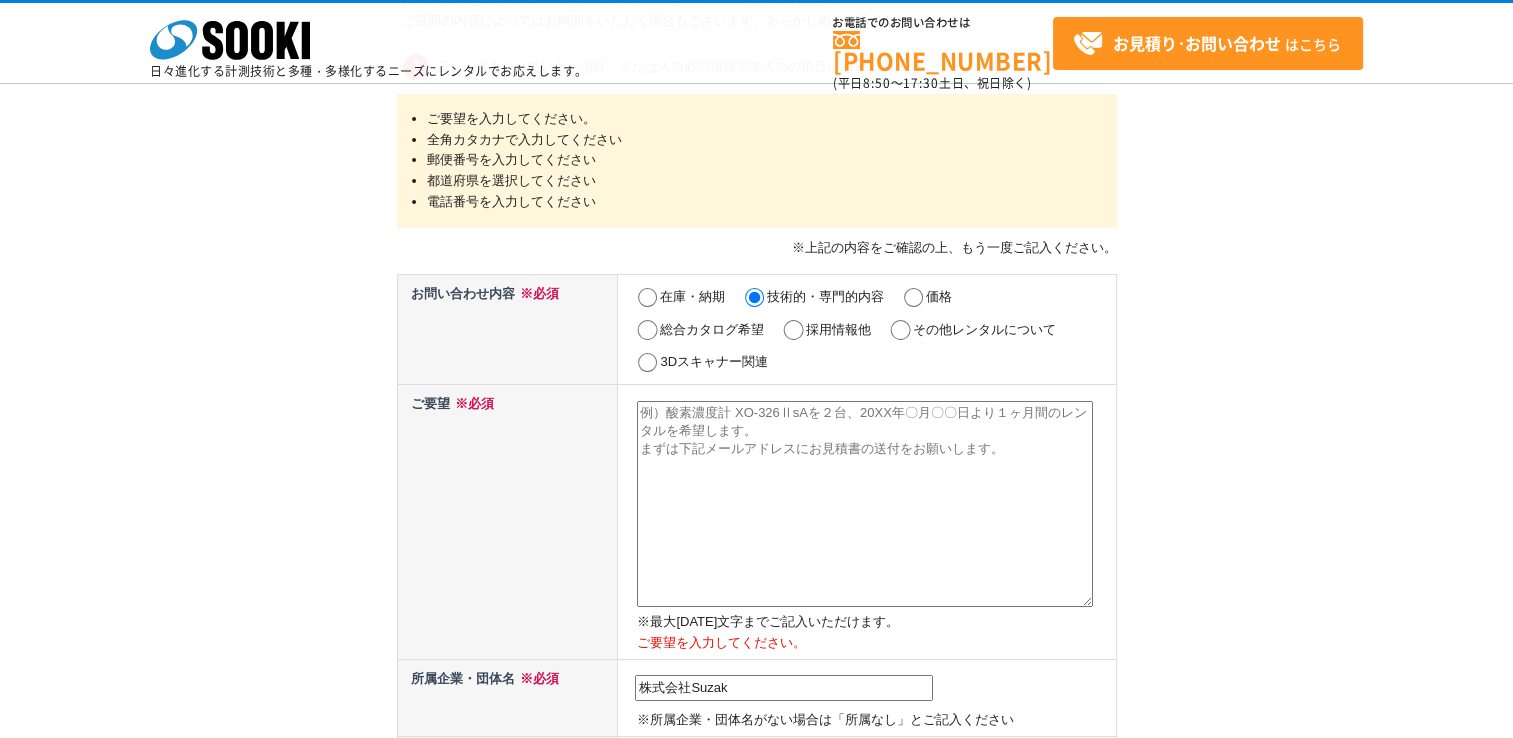 click at bounding box center (865, 504) 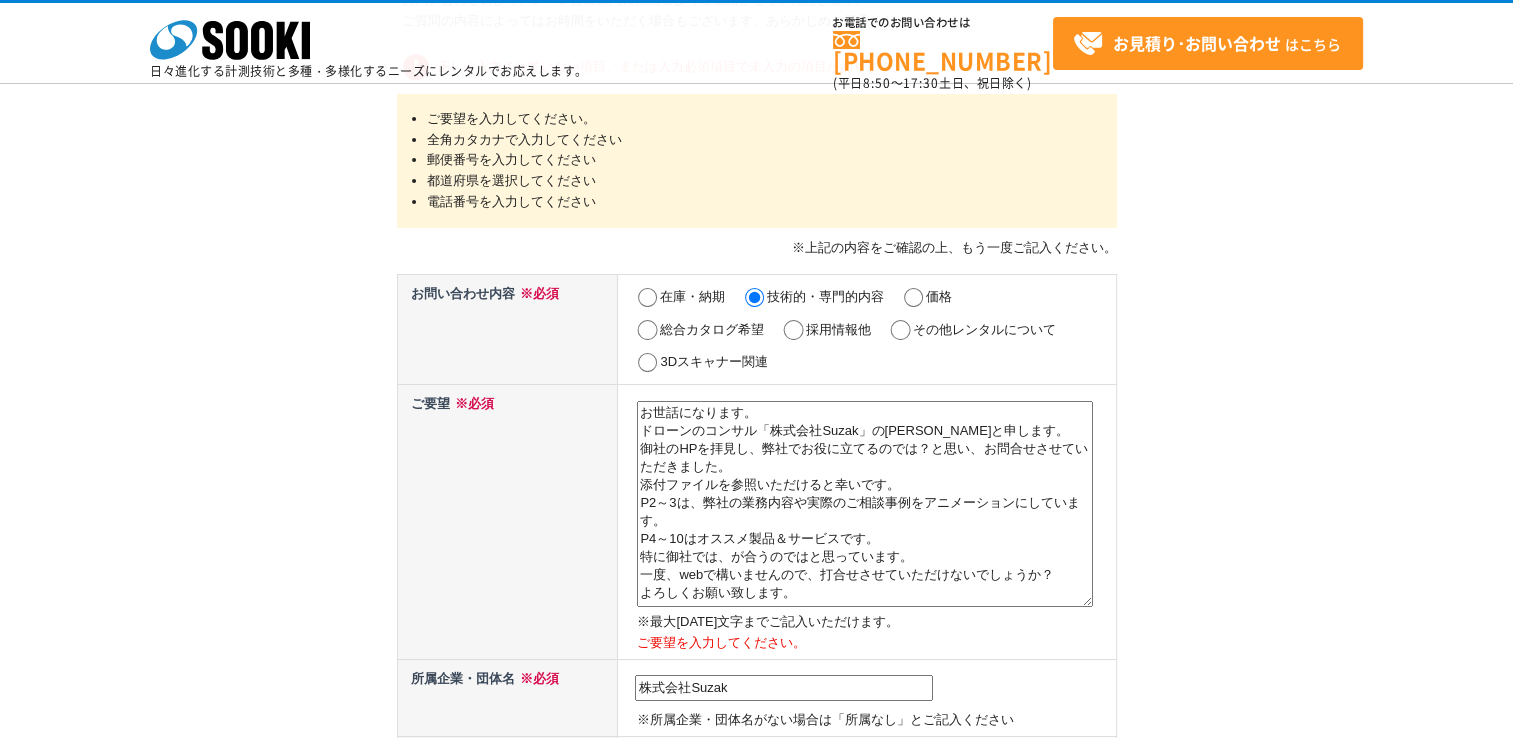 scroll, scrollTop: 11, scrollLeft: 0, axis: vertical 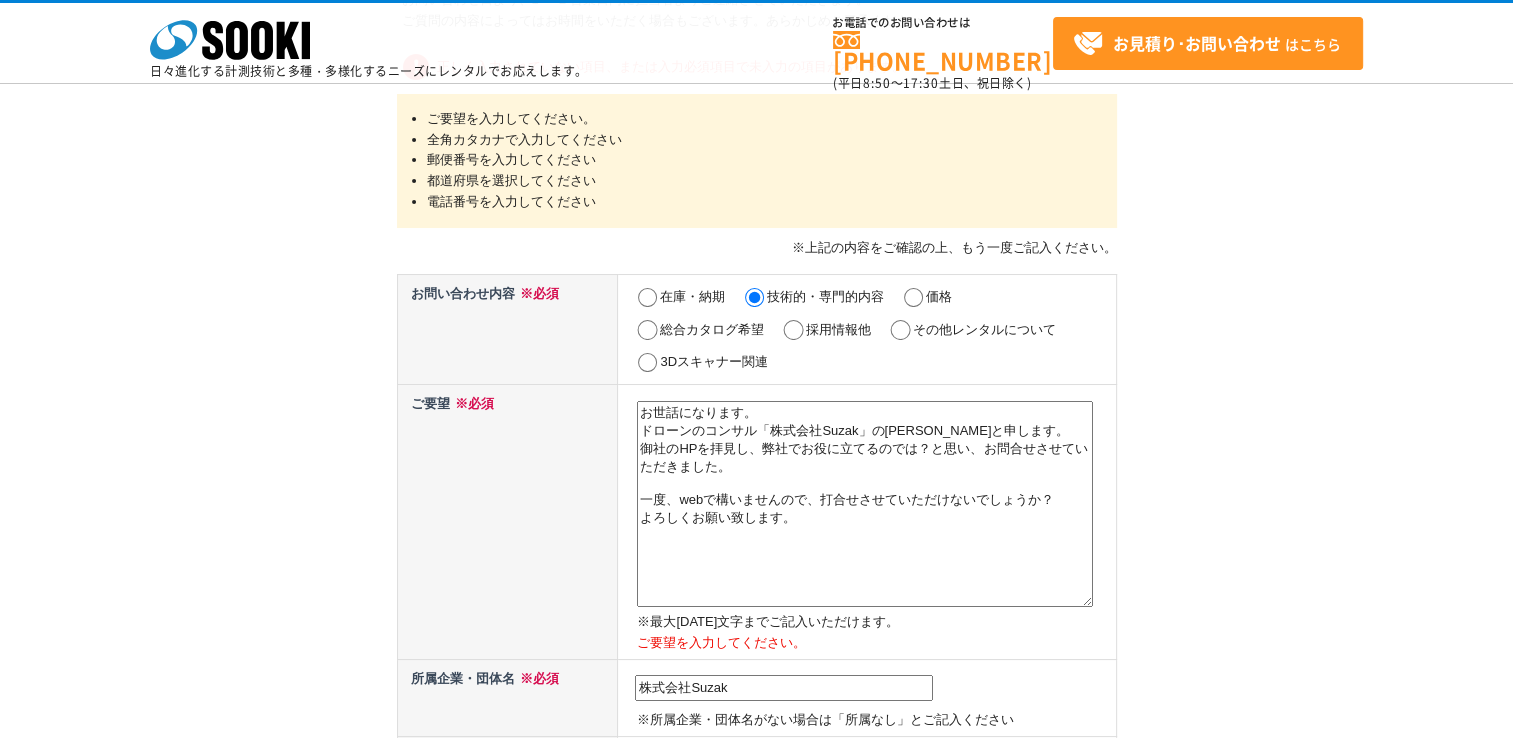 paste on "測量機器・計測機器" 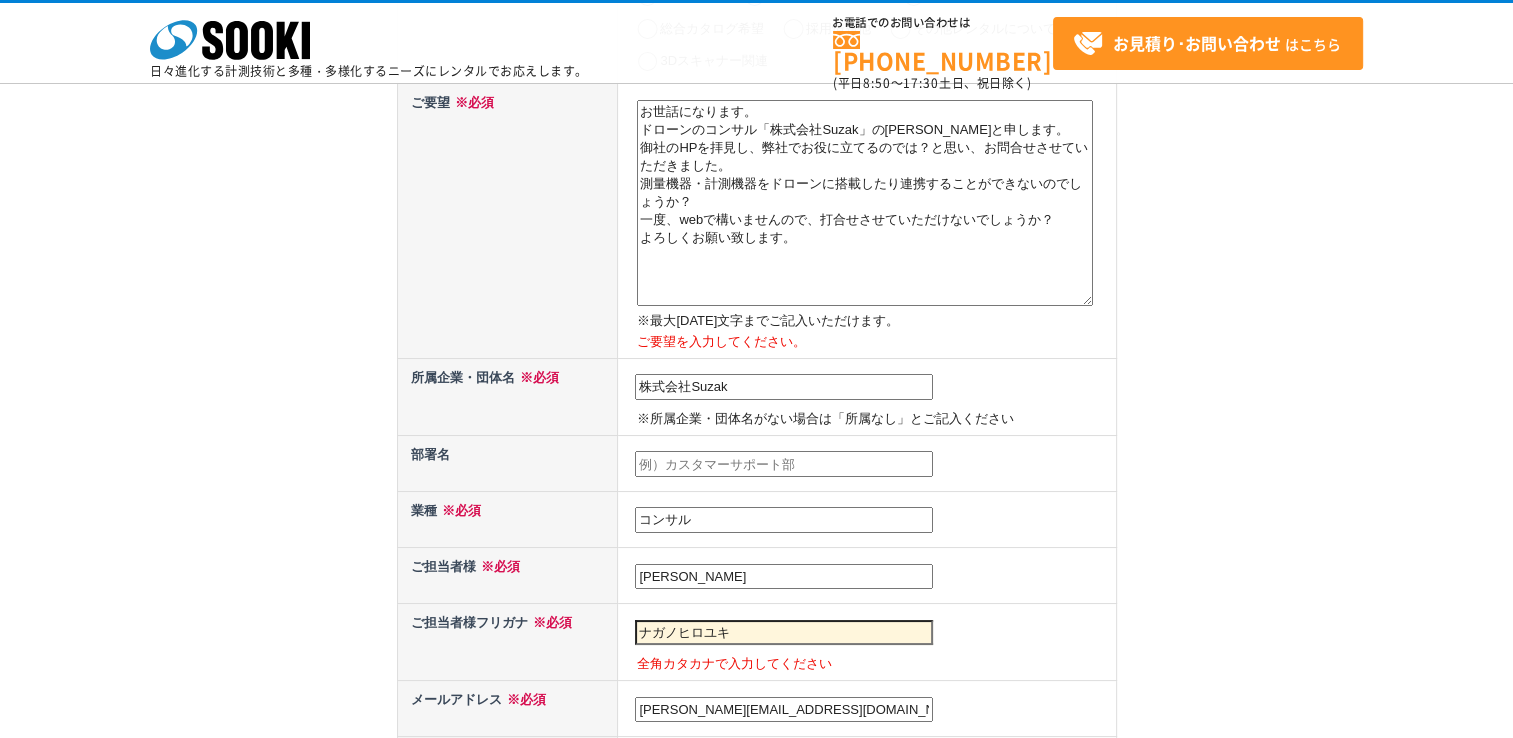 scroll, scrollTop: 600, scrollLeft: 0, axis: vertical 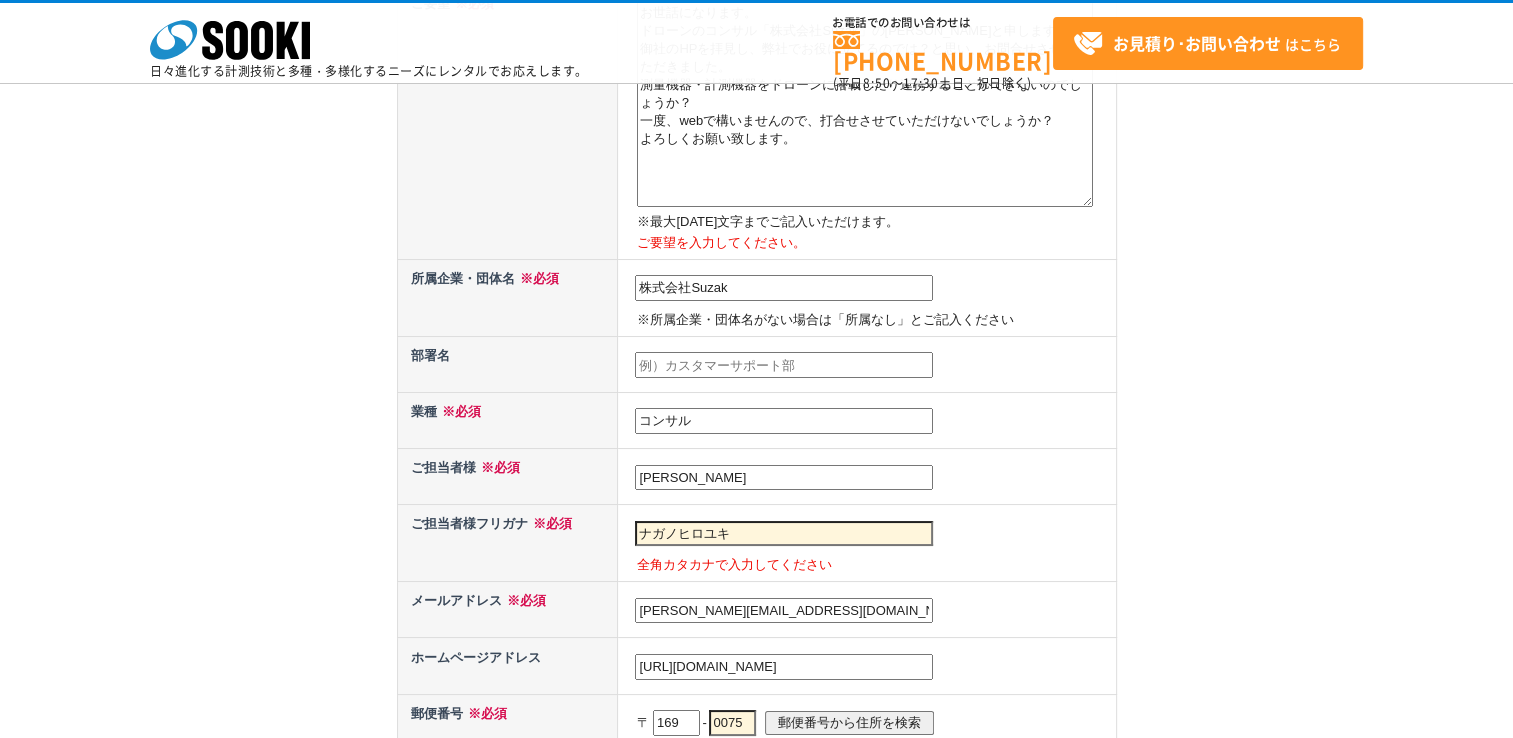 type on "お世話になります。
ドローンのコンサル「株式会社Suzak」の長野と申します。
御社のHPを拝見し、弊社でお役に立てるのでは？と思い、お問合せさせていただきました。
測量機器・計測機器をドローンに搭載したり連携することができないのでしょうか？
一度、webで構いませんので、打合せさせていただけないでしょうか？
よろしくお願い致します。" 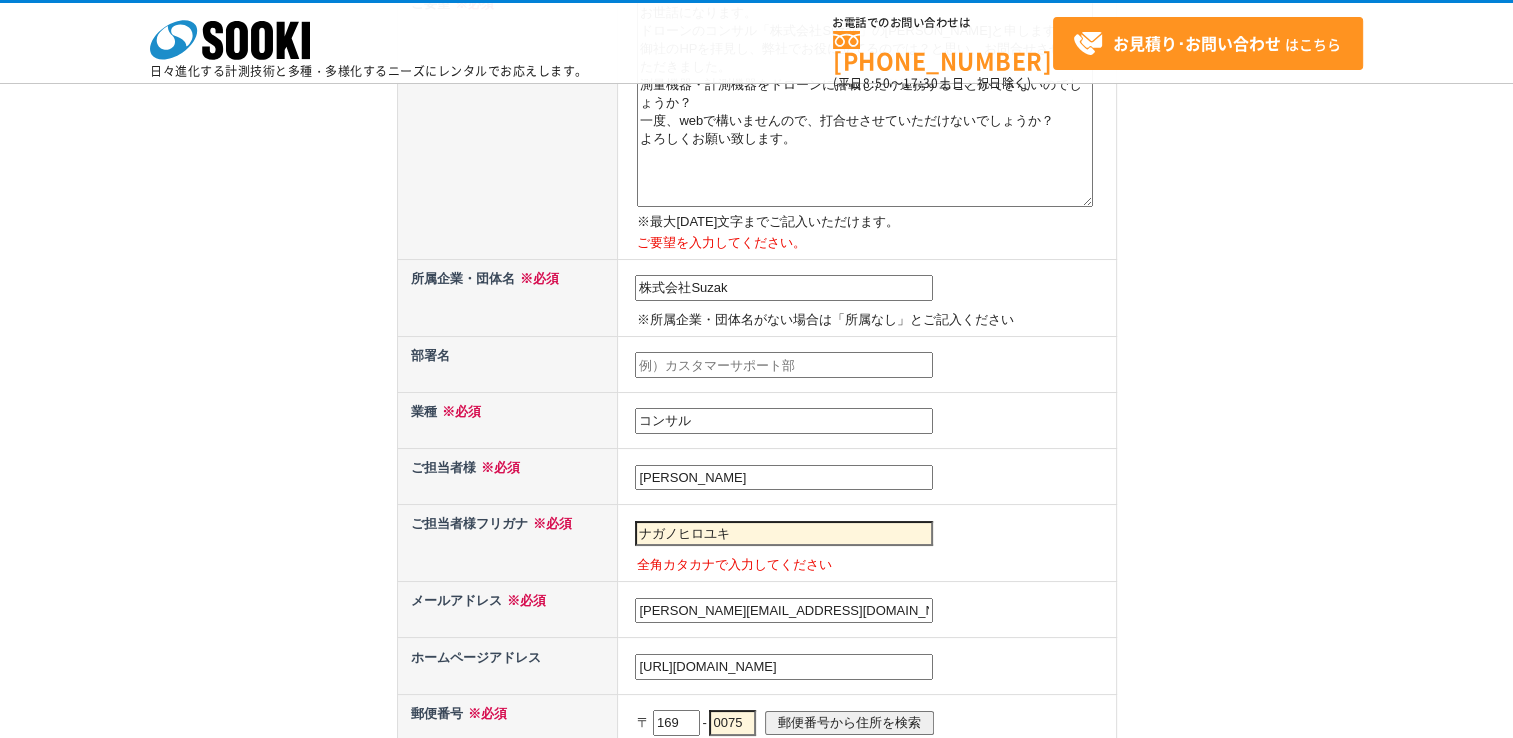 scroll, scrollTop: 900, scrollLeft: 0, axis: vertical 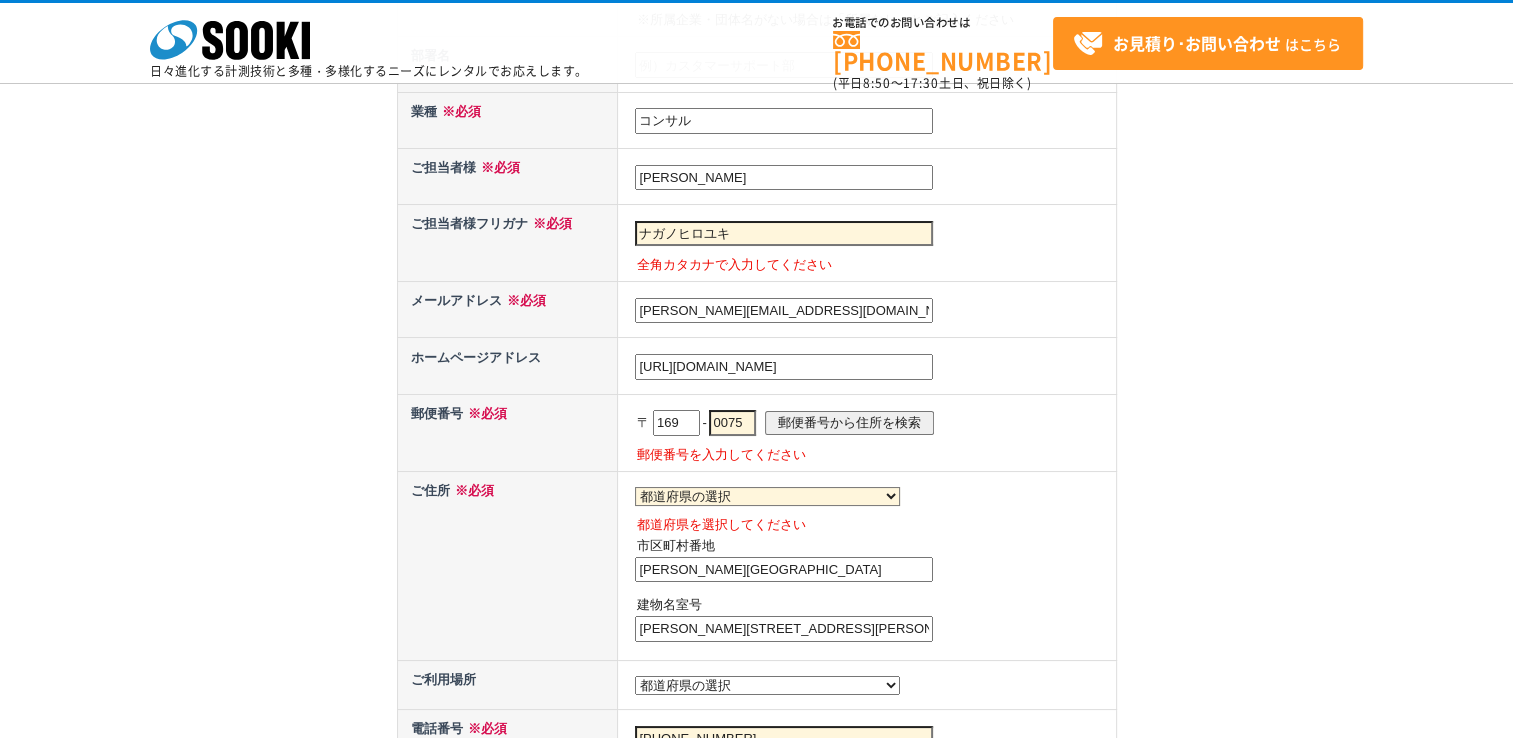 click on "都道府県の選択
北海道 青森県 岩手県 宮城県 秋田県 山形県 福島県 茨城県 栃木県 群馬県 埼玉県 千葉県 東京都 神奈川県 新潟県 富山県 石川県 福井県 山梨県 長野県 岐阜県 静岡県 愛知県 三重県 滋賀県 京都府 大阪府 兵庫県 奈良県 和歌山県 鳥取県 島根県 岡山県 広島県 山口県 徳島県 香川県 愛媛県 高知県 福岡県 佐賀県 長崎県 熊本県 大分県 宮崎県 鹿児島県 沖縄県" at bounding box center [767, 496] 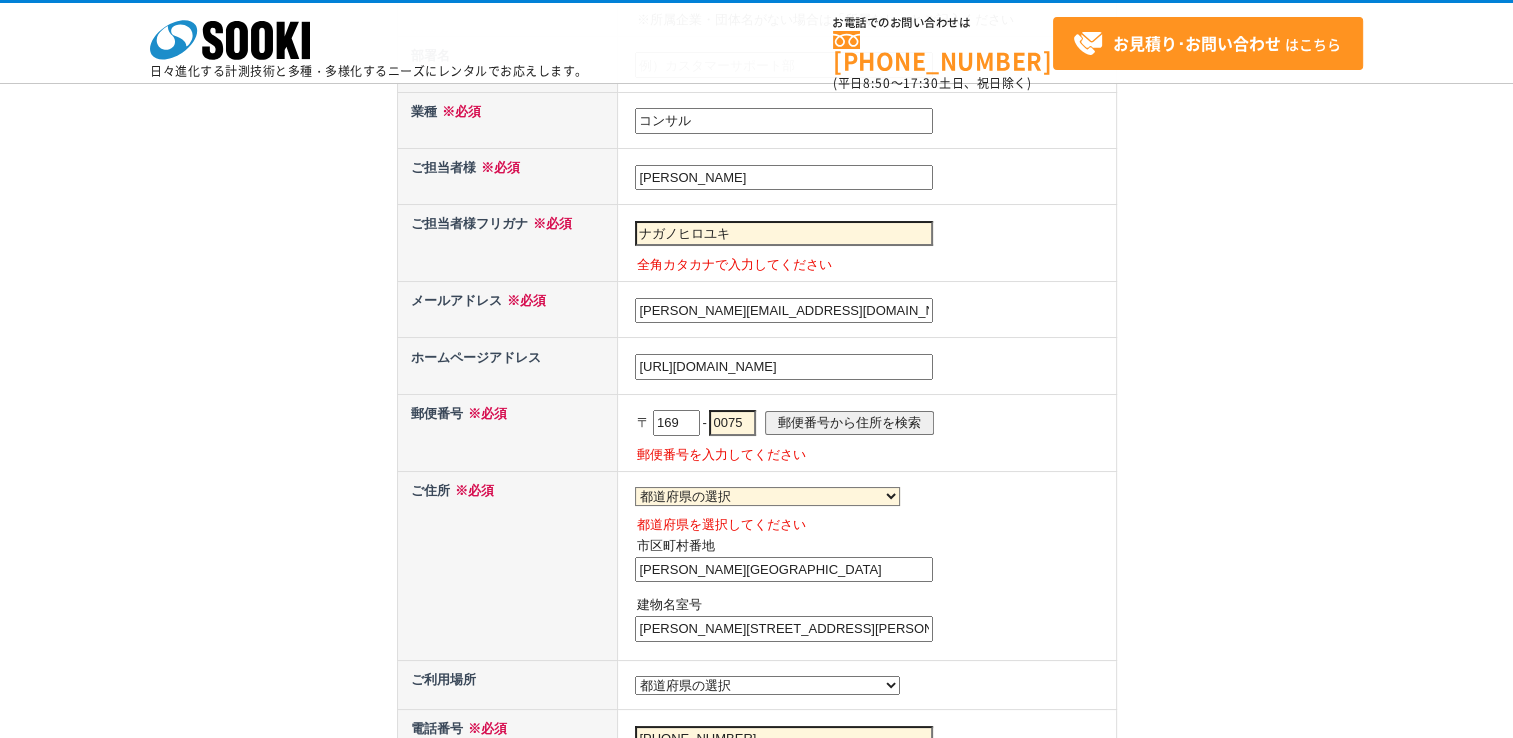 select on "13" 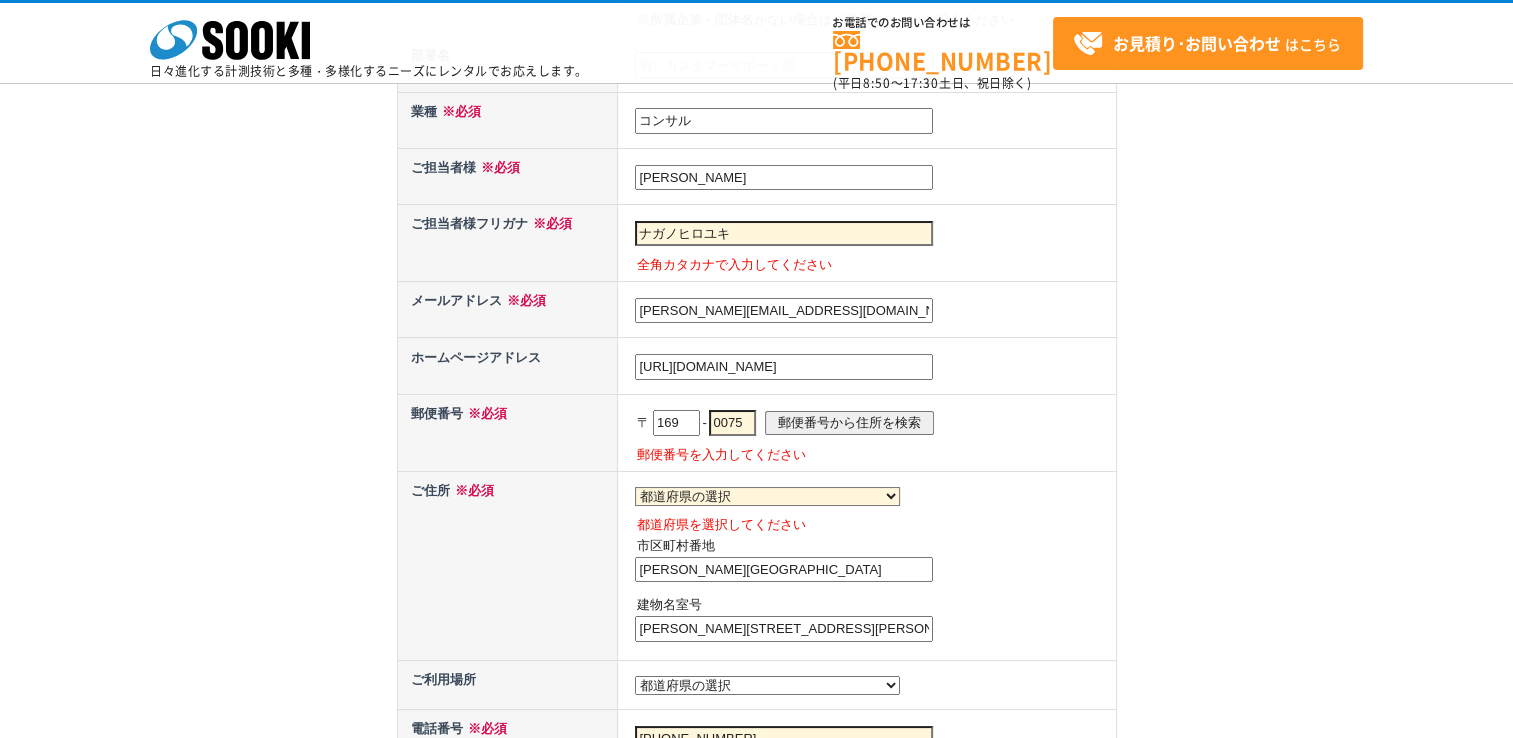 click on "都道府県の選択
北海道 青森県 岩手県 宮城県 秋田県 山形県 福島県 茨城県 栃木県 群馬県 埼玉県 千葉県 東京都 神奈川県 新潟県 富山県 石川県 福井県 山梨県 長野県 岐阜県 静岡県 愛知県 三重県 滋賀県 京都府 大阪府 兵庫県 奈良県 和歌山県 鳥取県 島根県 岡山県 広島県 山口県 徳島県 香川県 愛媛県 高知県 福岡県 佐賀県 長崎県 熊本県 大分県 宮崎県 鹿児島県 沖縄県" at bounding box center (767, 496) 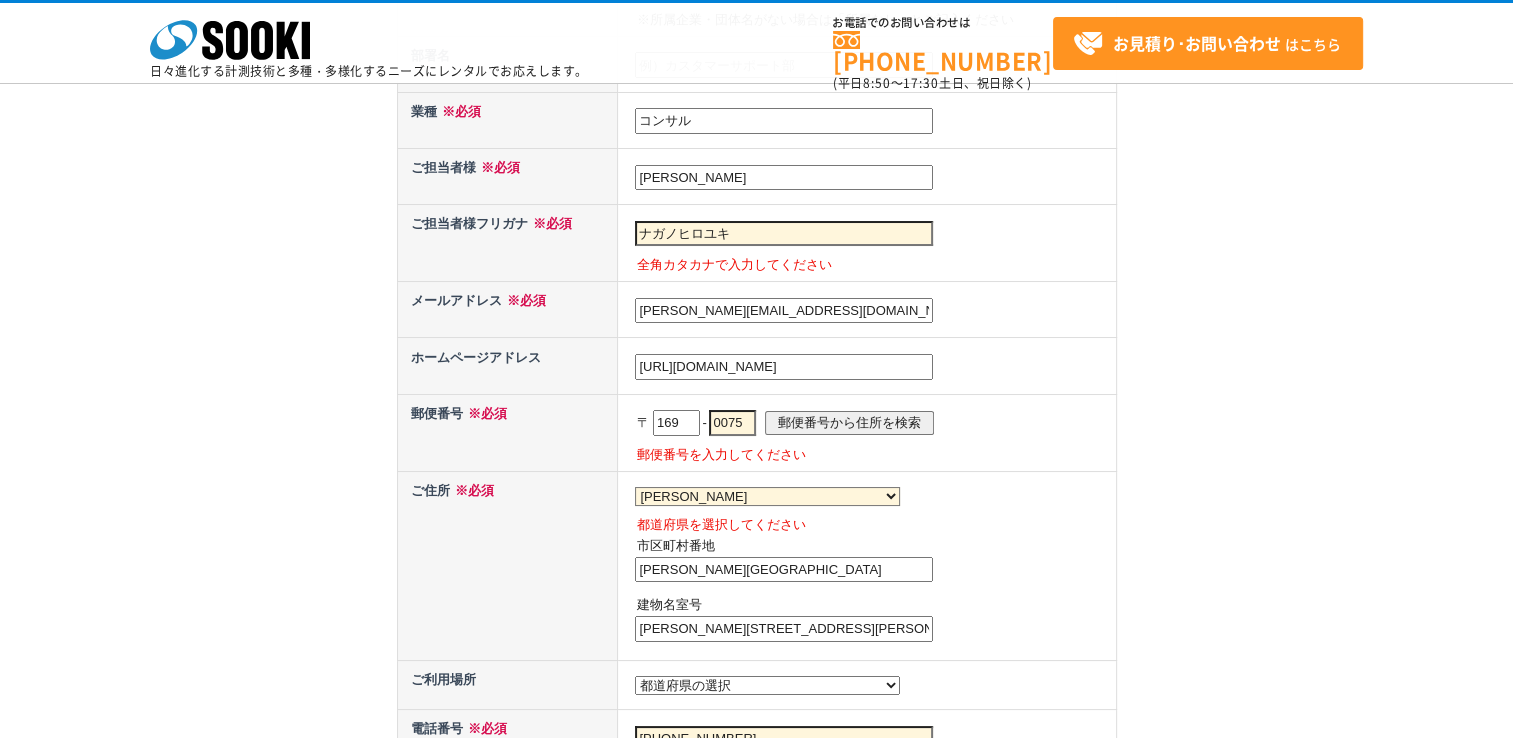 click on "東京都新宿区" at bounding box center [784, 570] 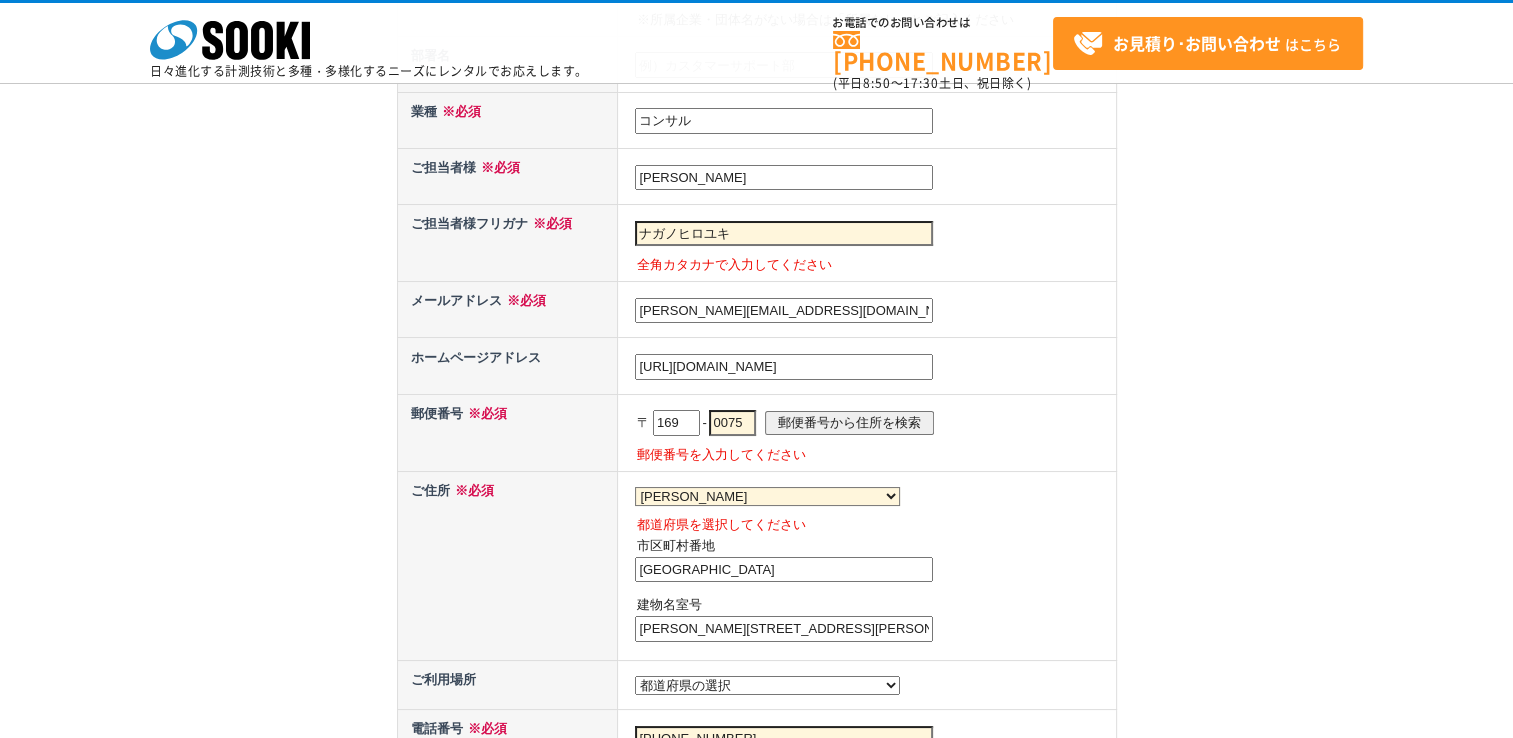 drag, startPoint x: 685, startPoint y: 629, endPoint x: 631, endPoint y: 622, distance: 54.451813 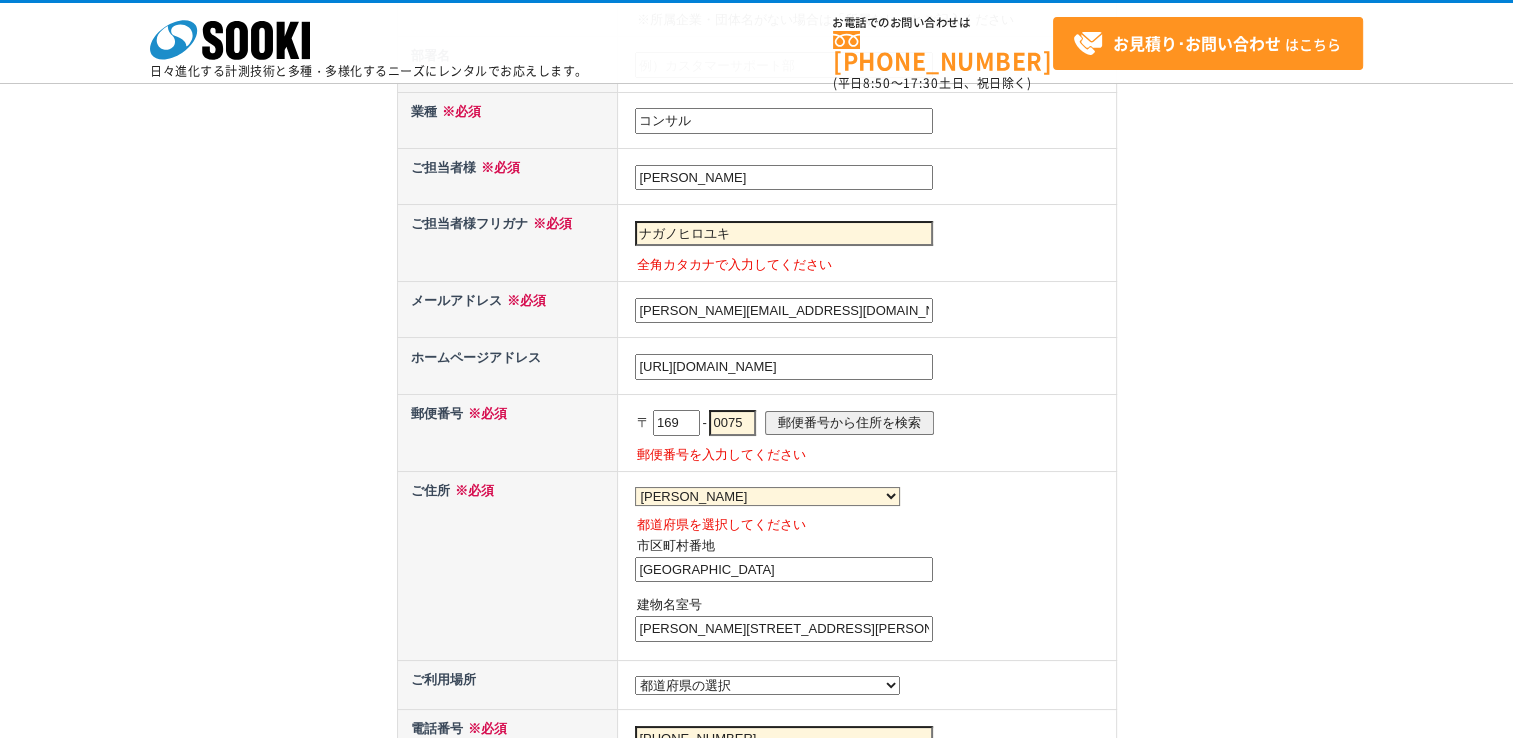click on "都道府県の選択
北海道 青森県 岩手県 宮城県 秋田県 山形県 福島県 茨城県 栃木県 群馬県 埼玉県 千葉県 東京都 神奈川県 新潟県 富山県 石川県 福井県 山梨県 長野県 岐阜県 静岡県 愛知県 三重県 滋賀県 京都府 大阪府 兵庫県 奈良県 和歌山県 鳥取県 島根県 岡山県 広島県 山口県 徳島県 香川県 愛媛県 高知県 福岡県 佐賀県 長崎県 熊本県 大分県 宮崎県 鹿児島県 沖縄県
都道府県を選択してください             			 市区町村番地
新宿区
建物名室号
高田馬場2丁目14番2号新陽ビル1102" at bounding box center [867, 565] 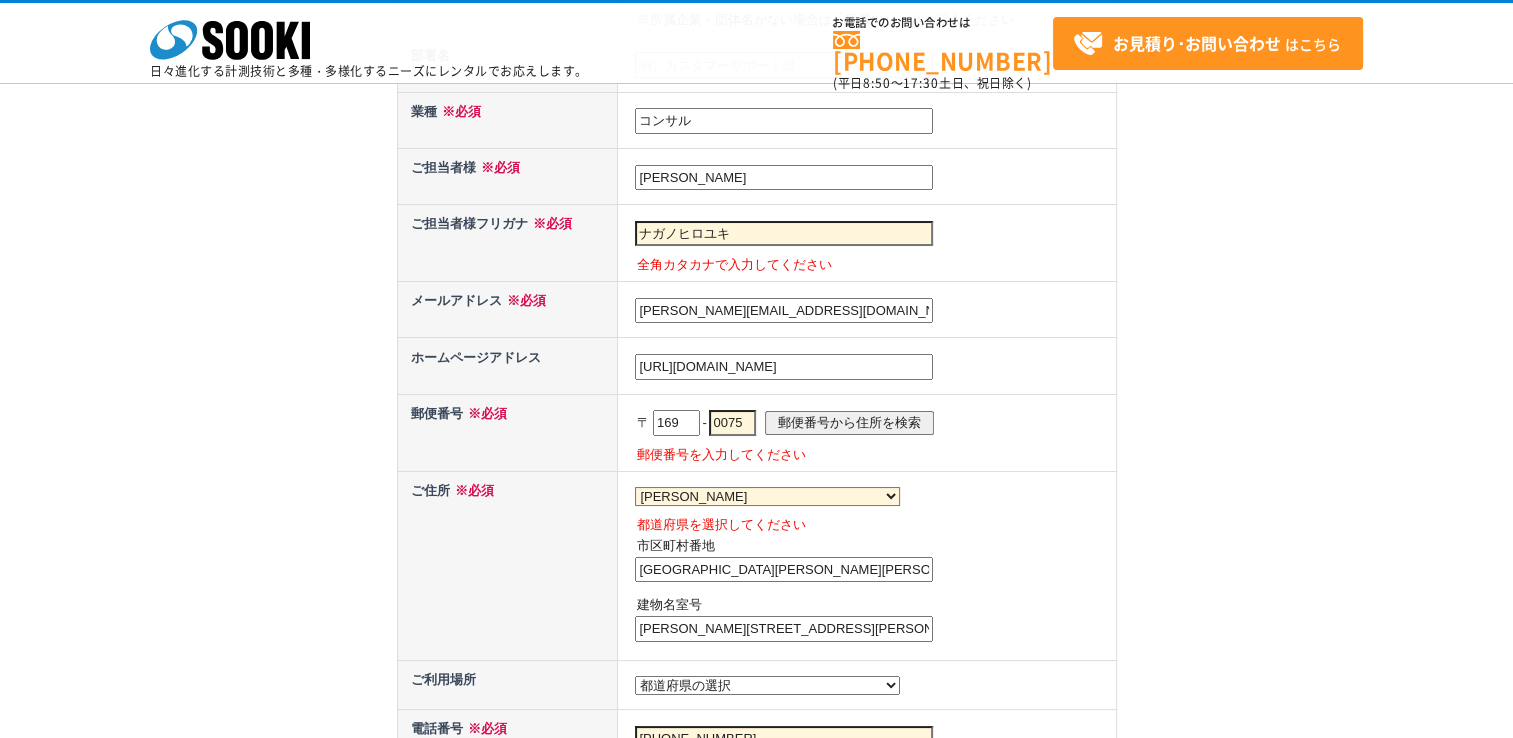 type on "新宿区高田馬場" 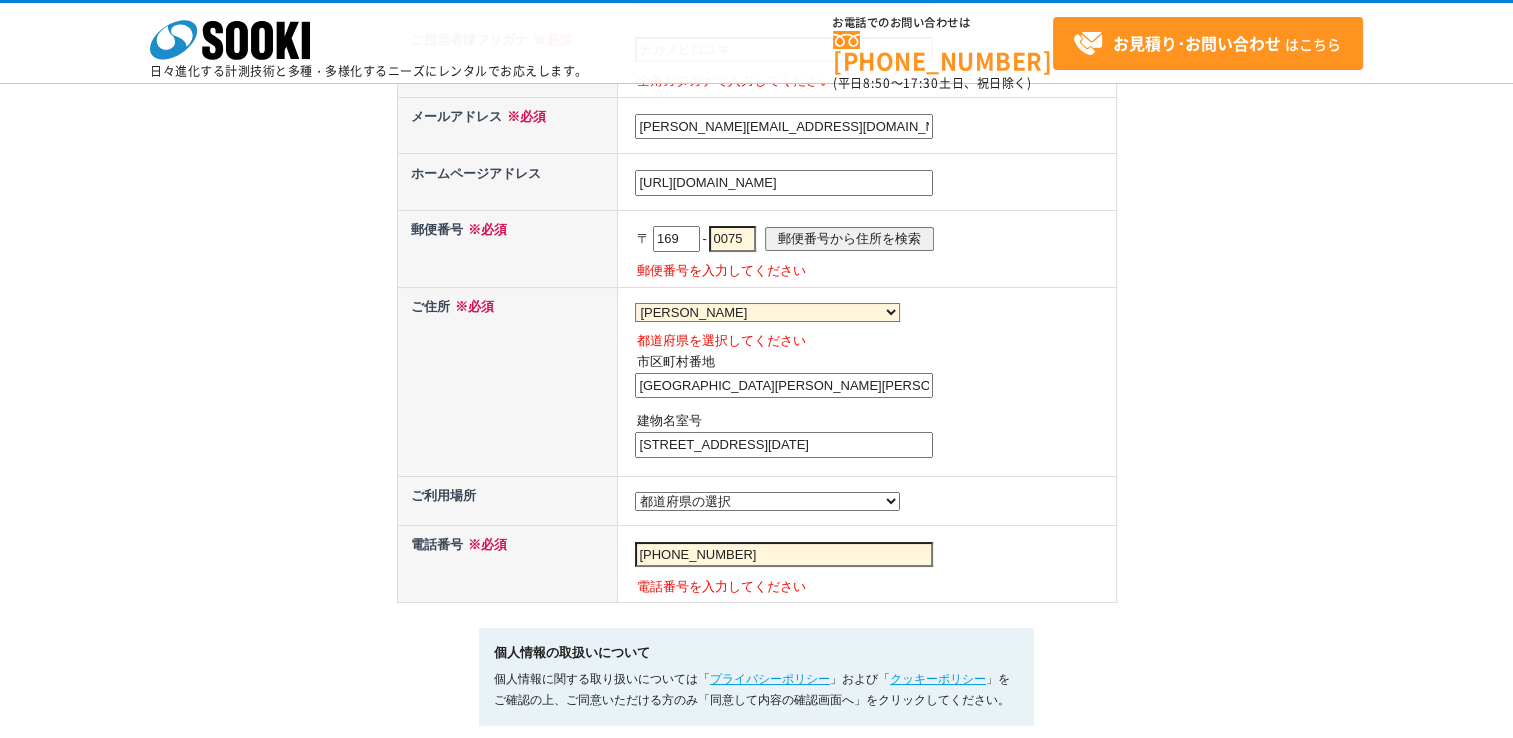 scroll, scrollTop: 1300, scrollLeft: 0, axis: vertical 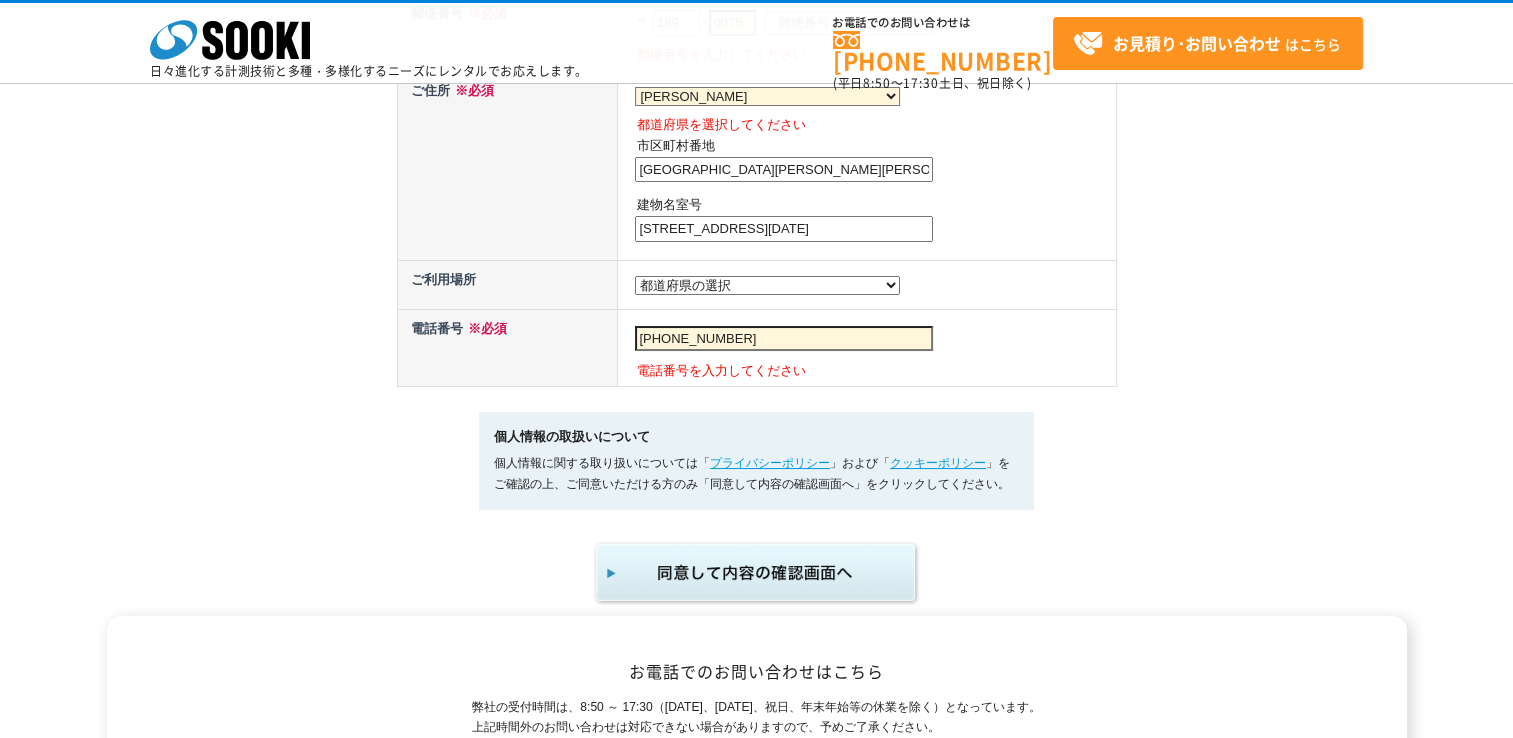 type on "2丁目14番2号新陽ビル1102" 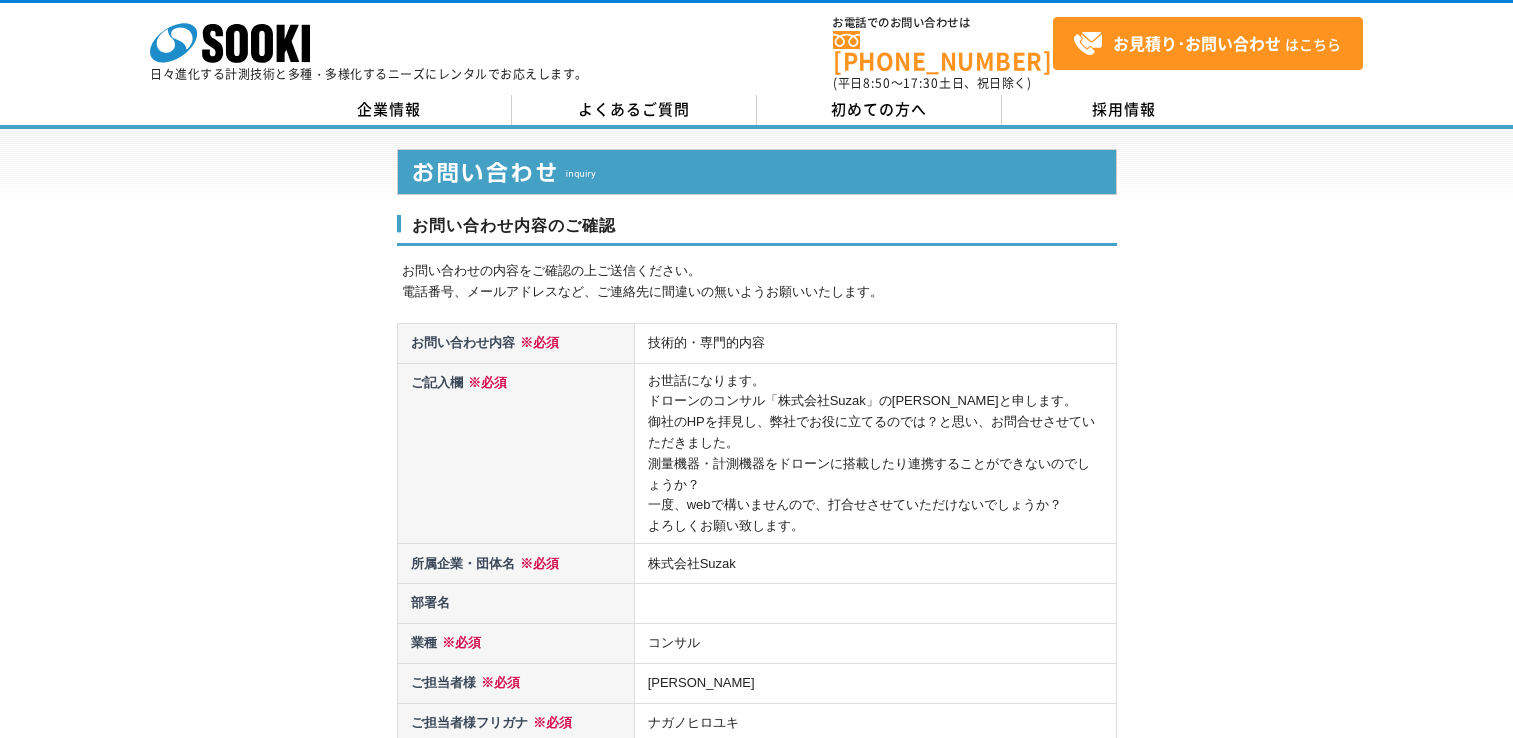 scroll, scrollTop: 0, scrollLeft: 0, axis: both 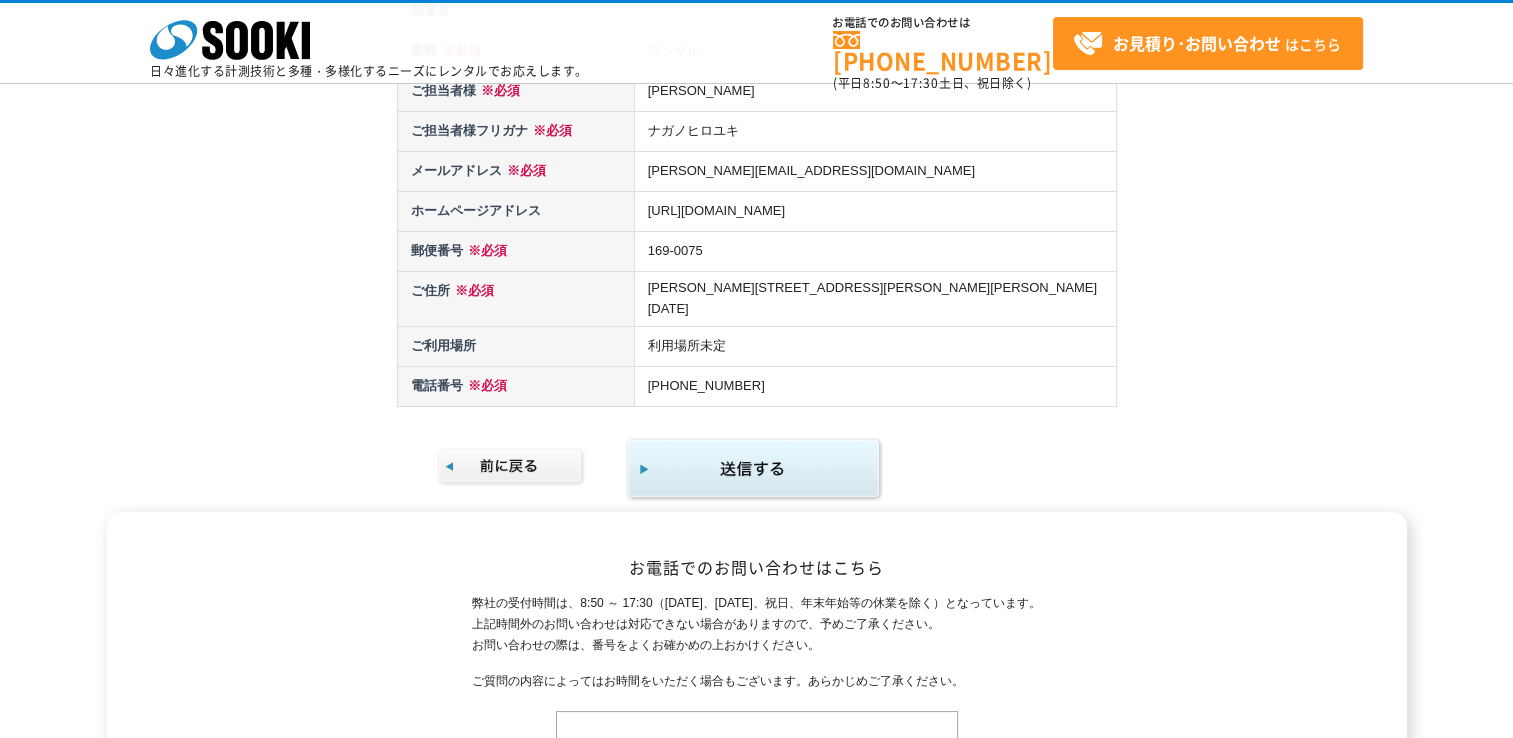 click at bounding box center (754, 469) 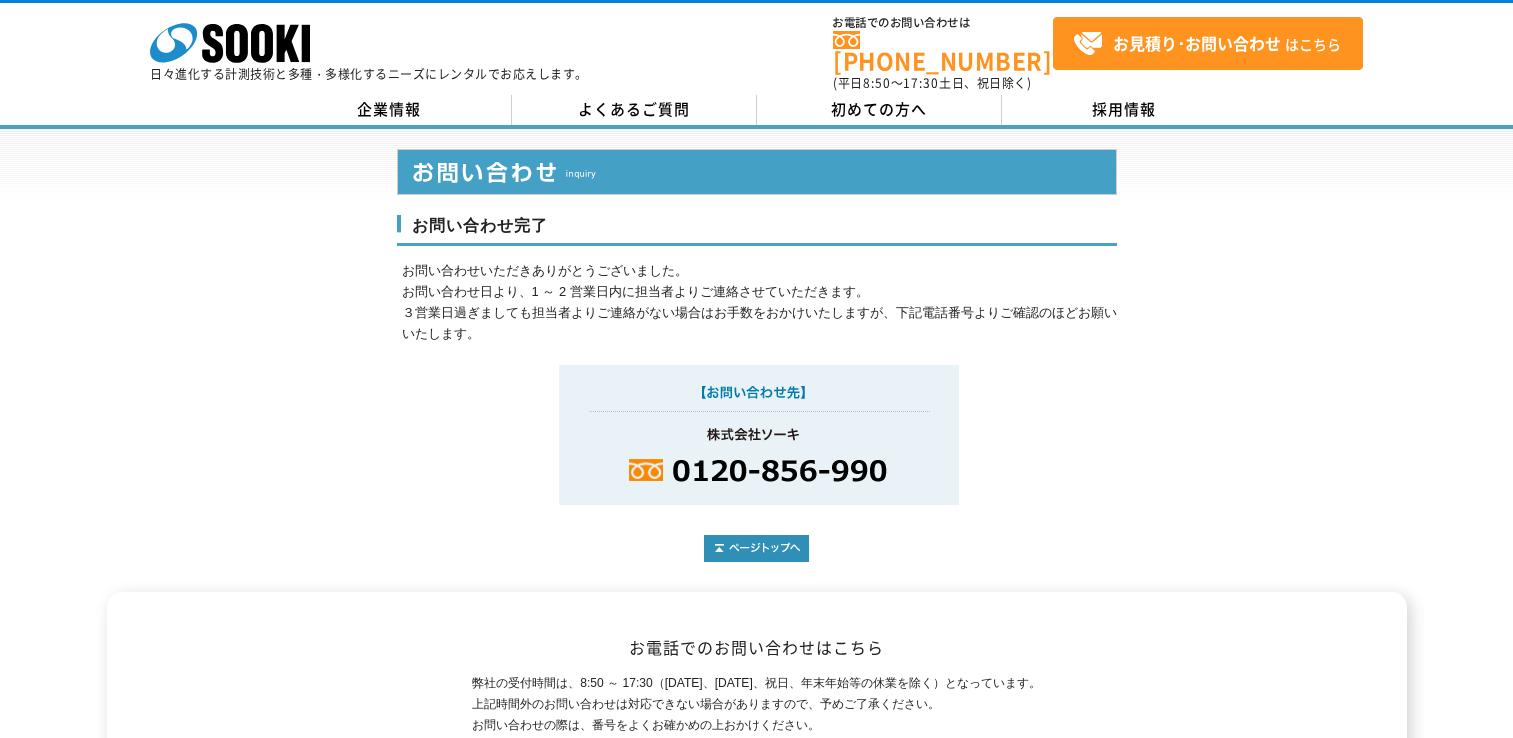 scroll, scrollTop: 0, scrollLeft: 0, axis: both 